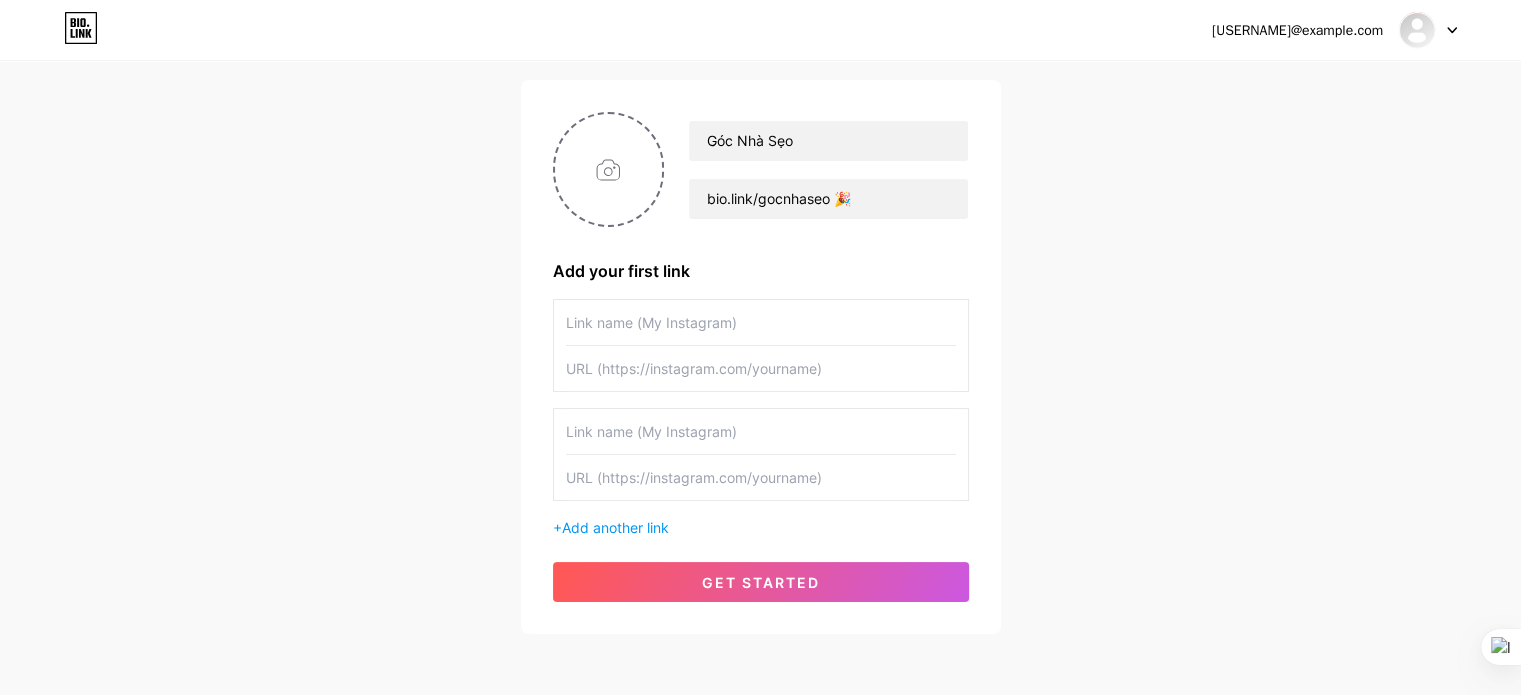 scroll, scrollTop: 200, scrollLeft: 0, axis: vertical 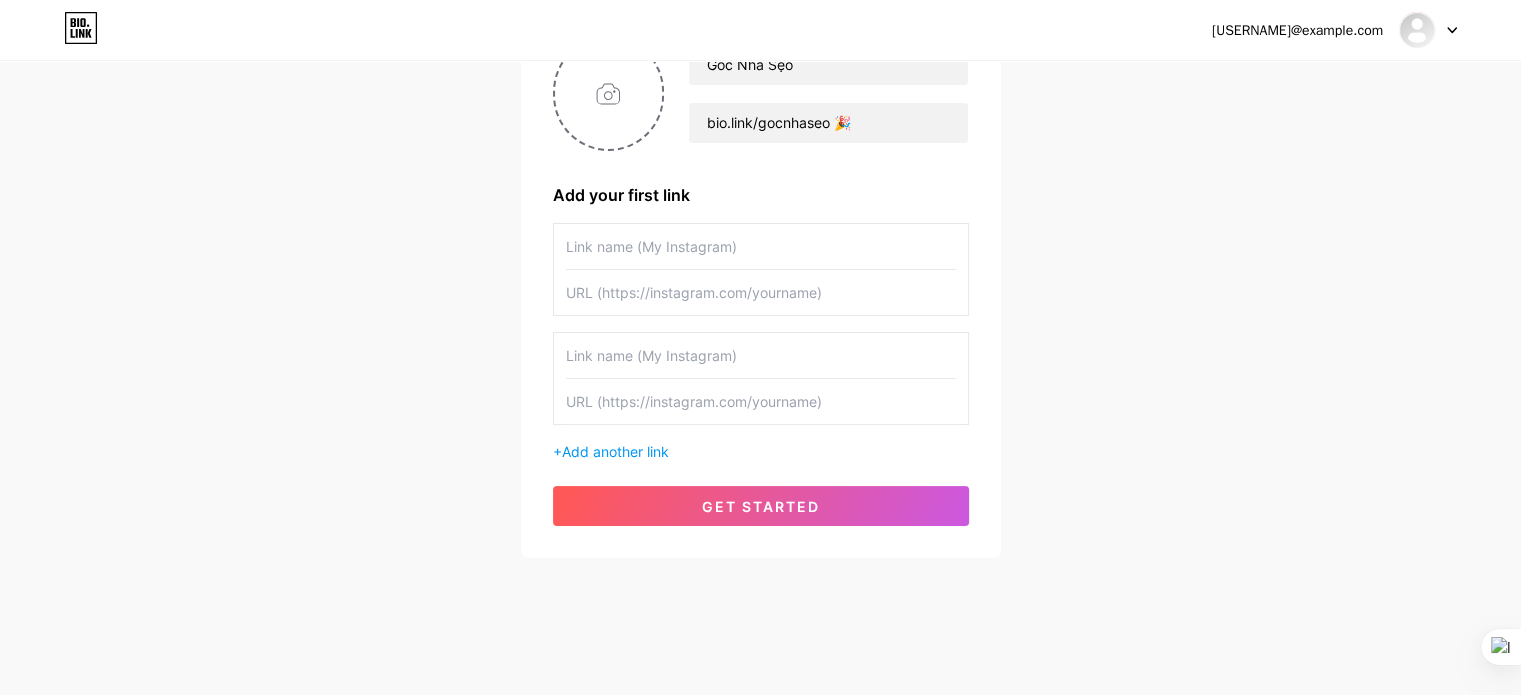 click at bounding box center [761, 246] 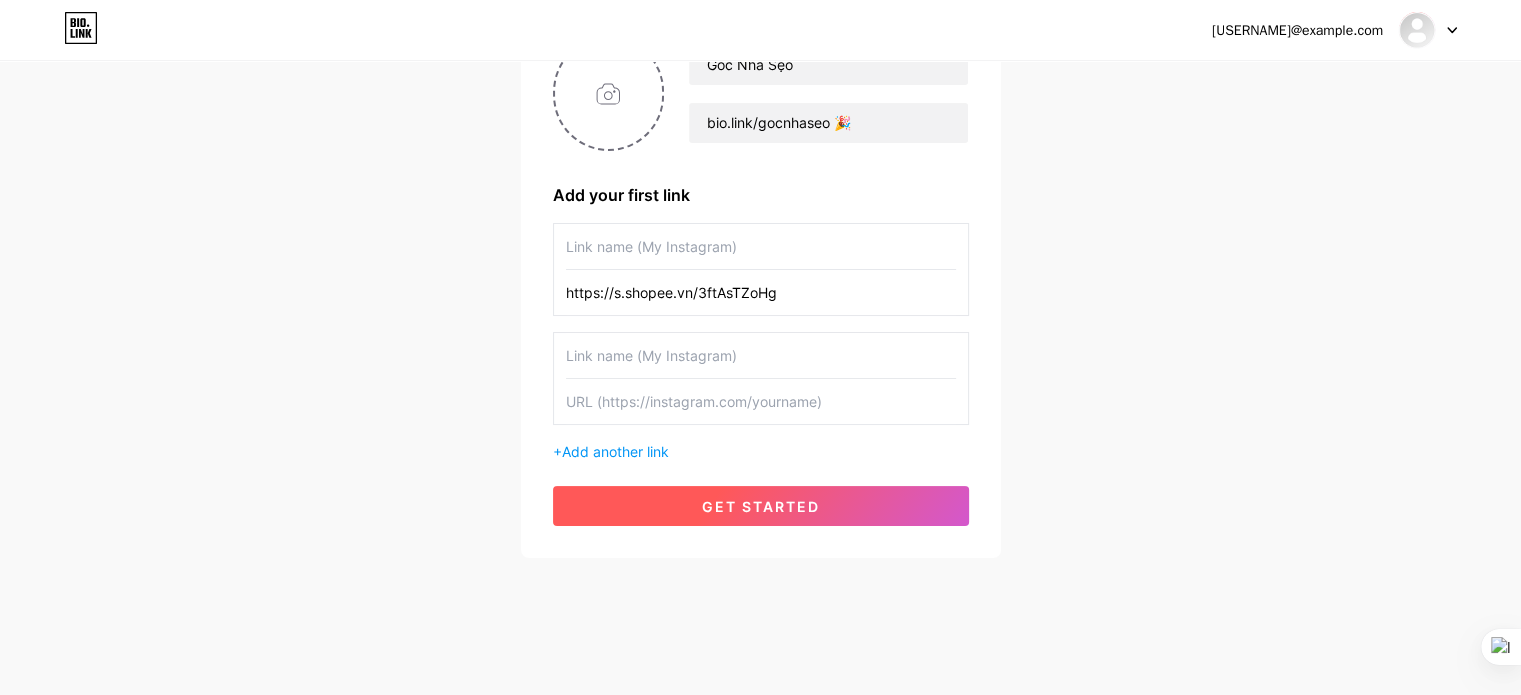 type on "https://s.shopee.vn/3ftAsTZoHg" 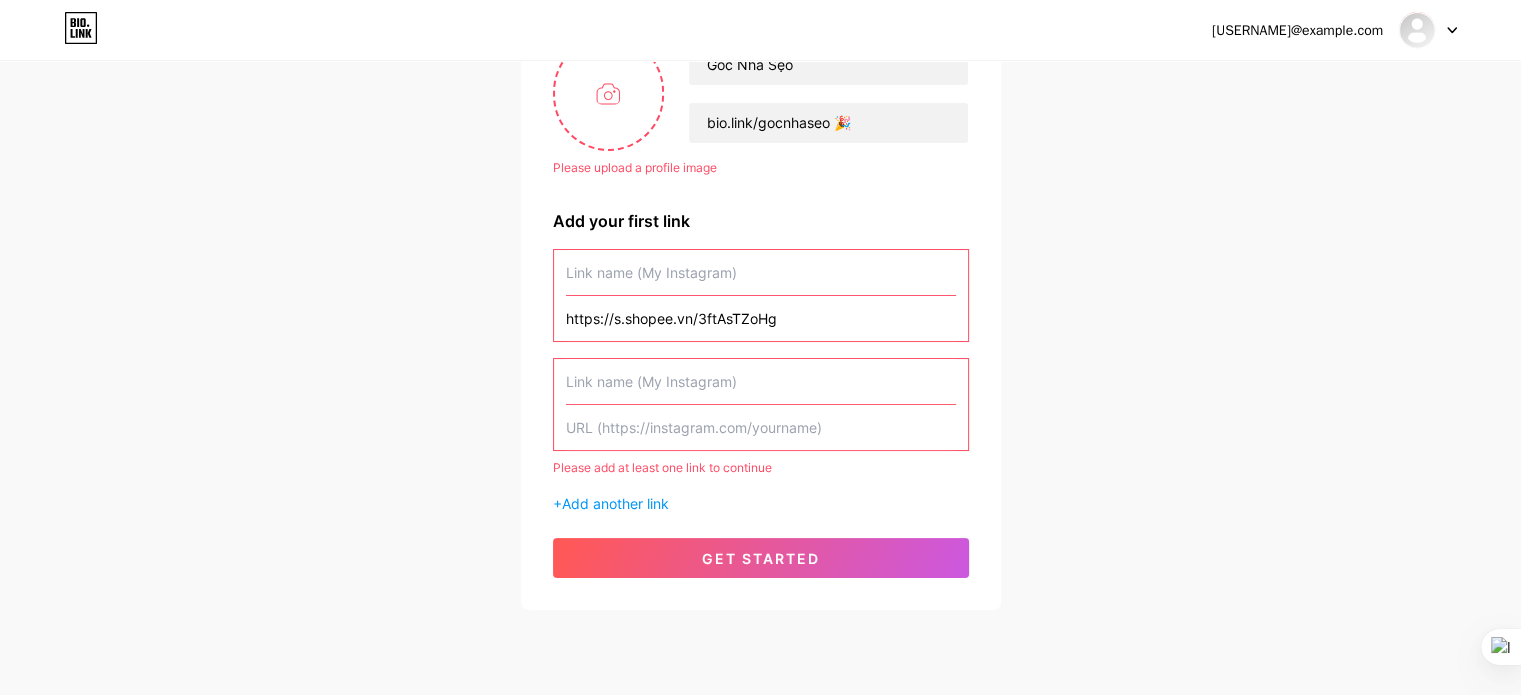 click at bounding box center [761, 272] 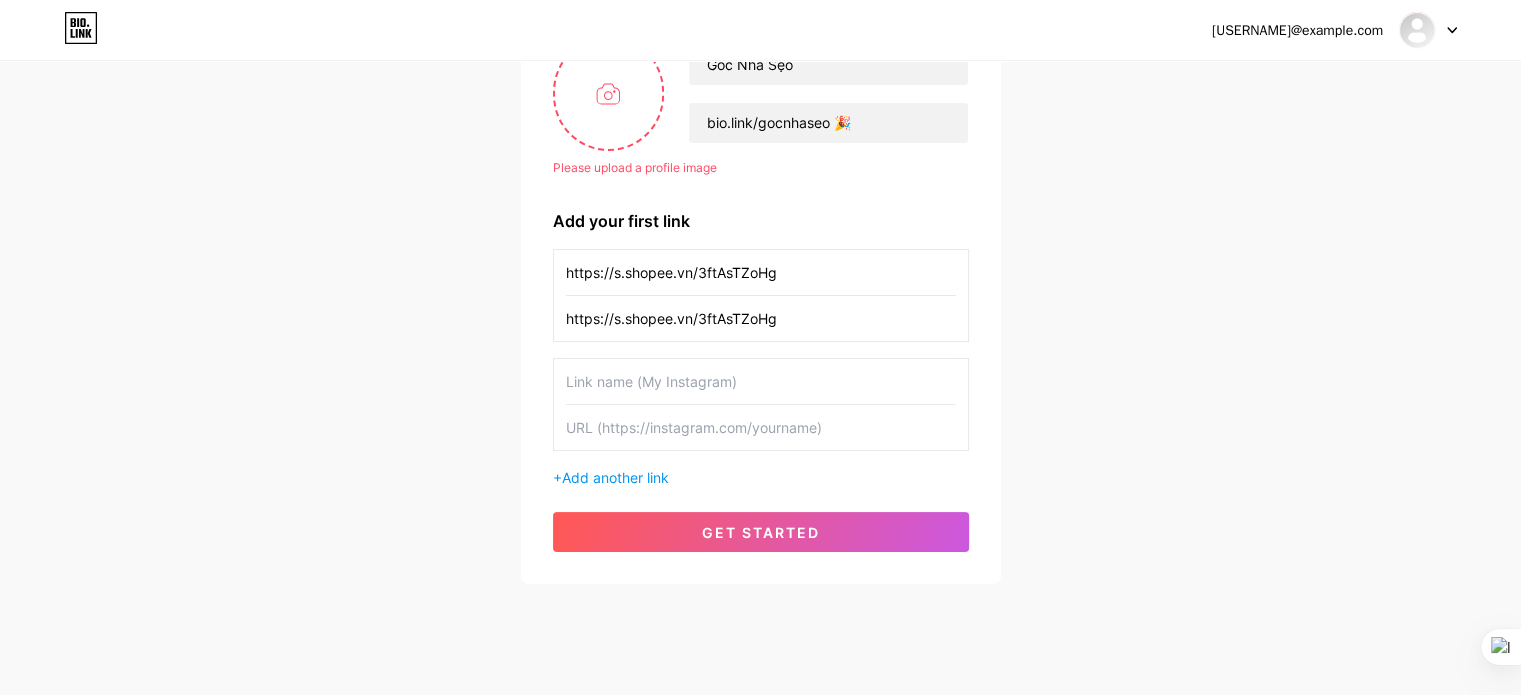 type on "https://s.shopee.vn/3ftAsTZoHg" 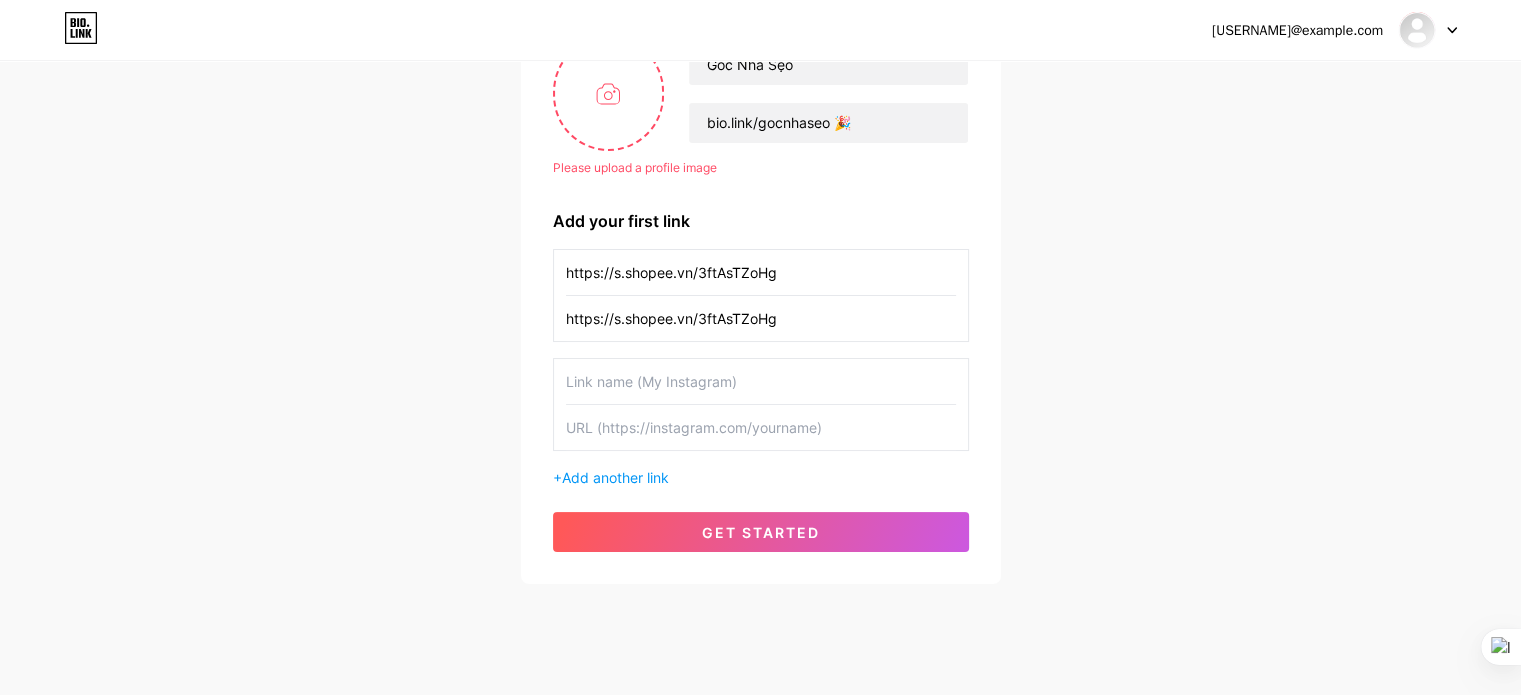 click at bounding box center (761, 381) 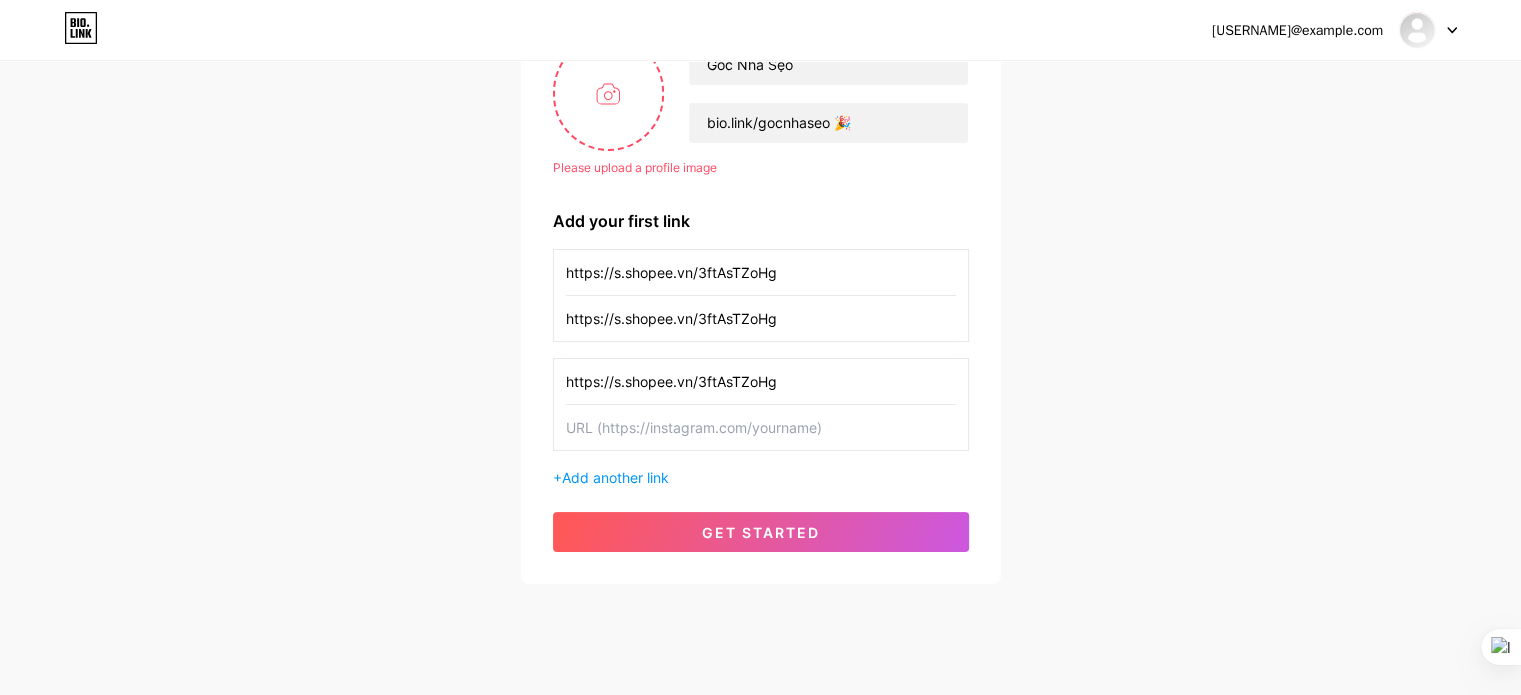 type on "https://s.shopee.vn/3ftAsTZoHg" 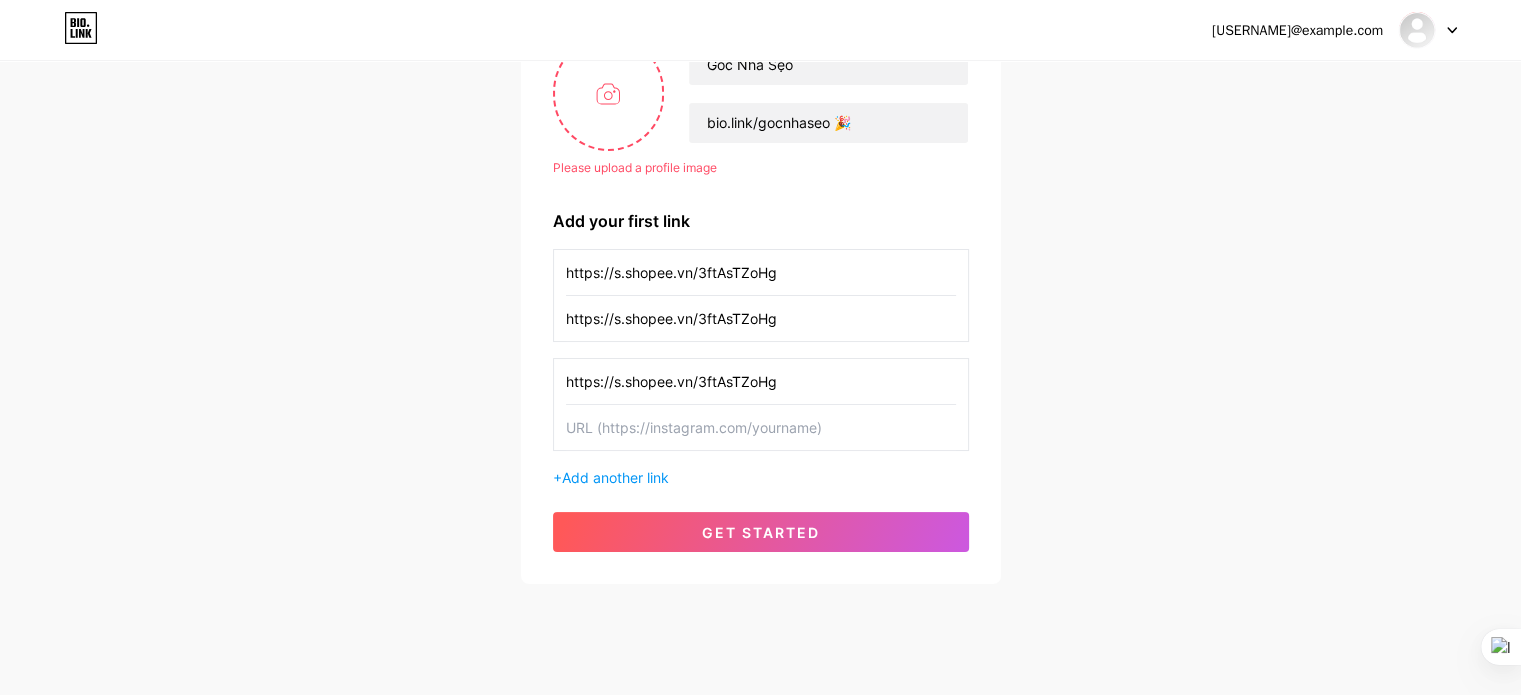 click at bounding box center (761, 427) 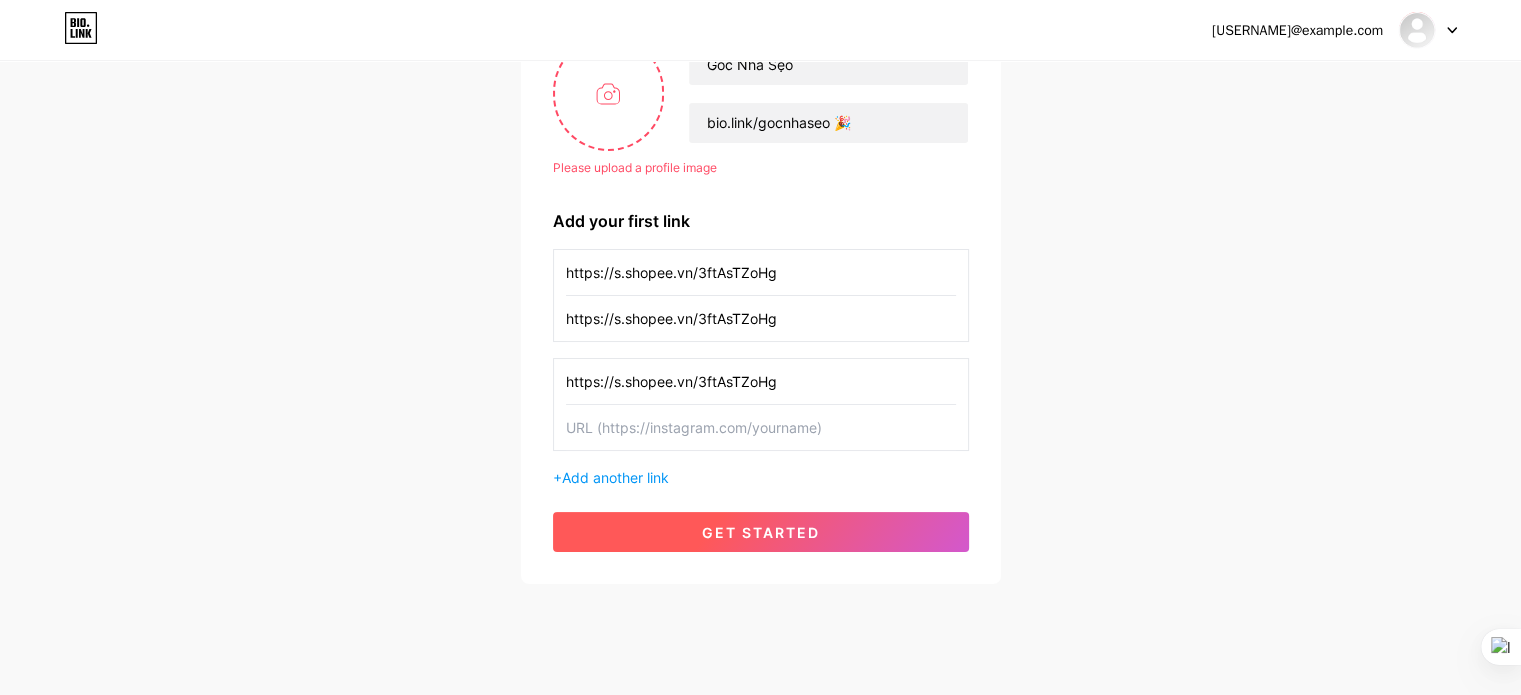 paste on "https://s.shopee.vn/3ftAsTZoHg" 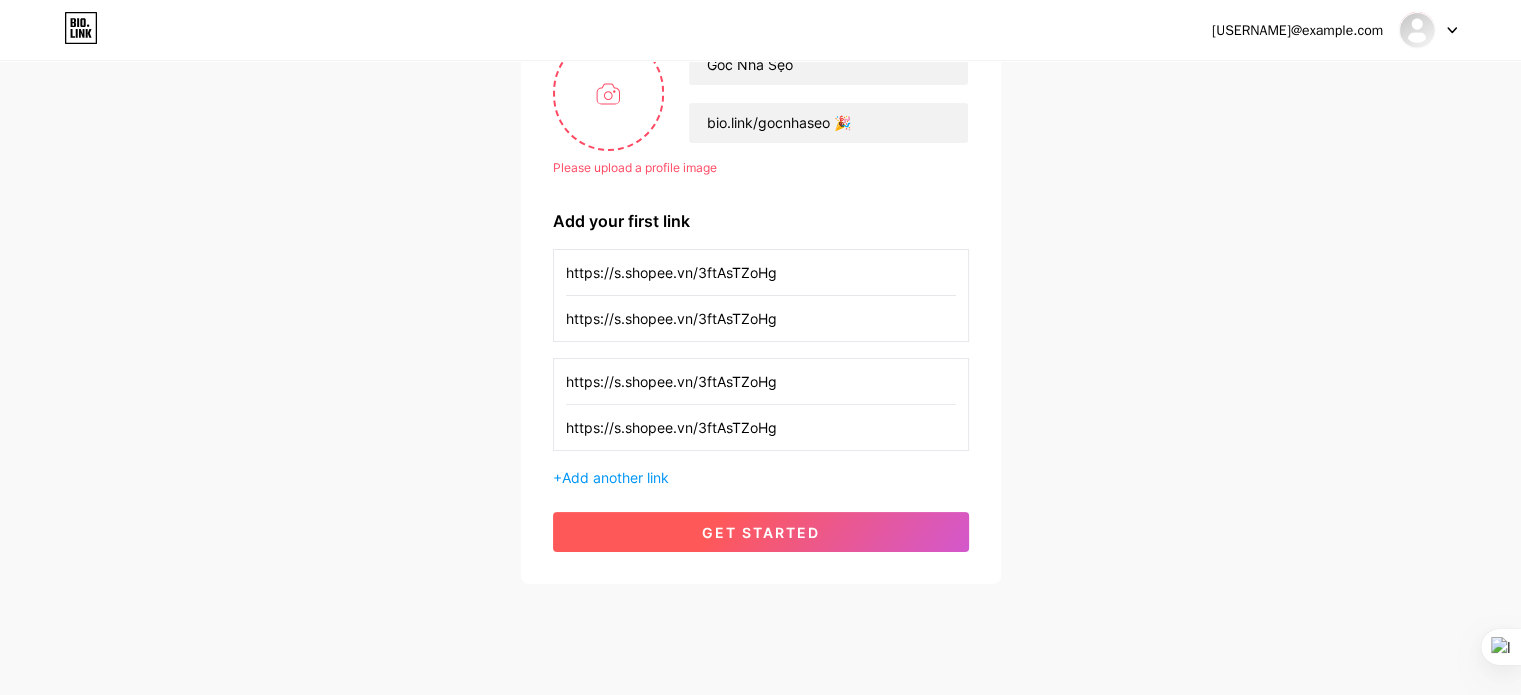 type on "https://s.shopee.vn/3ftAsTZoHg" 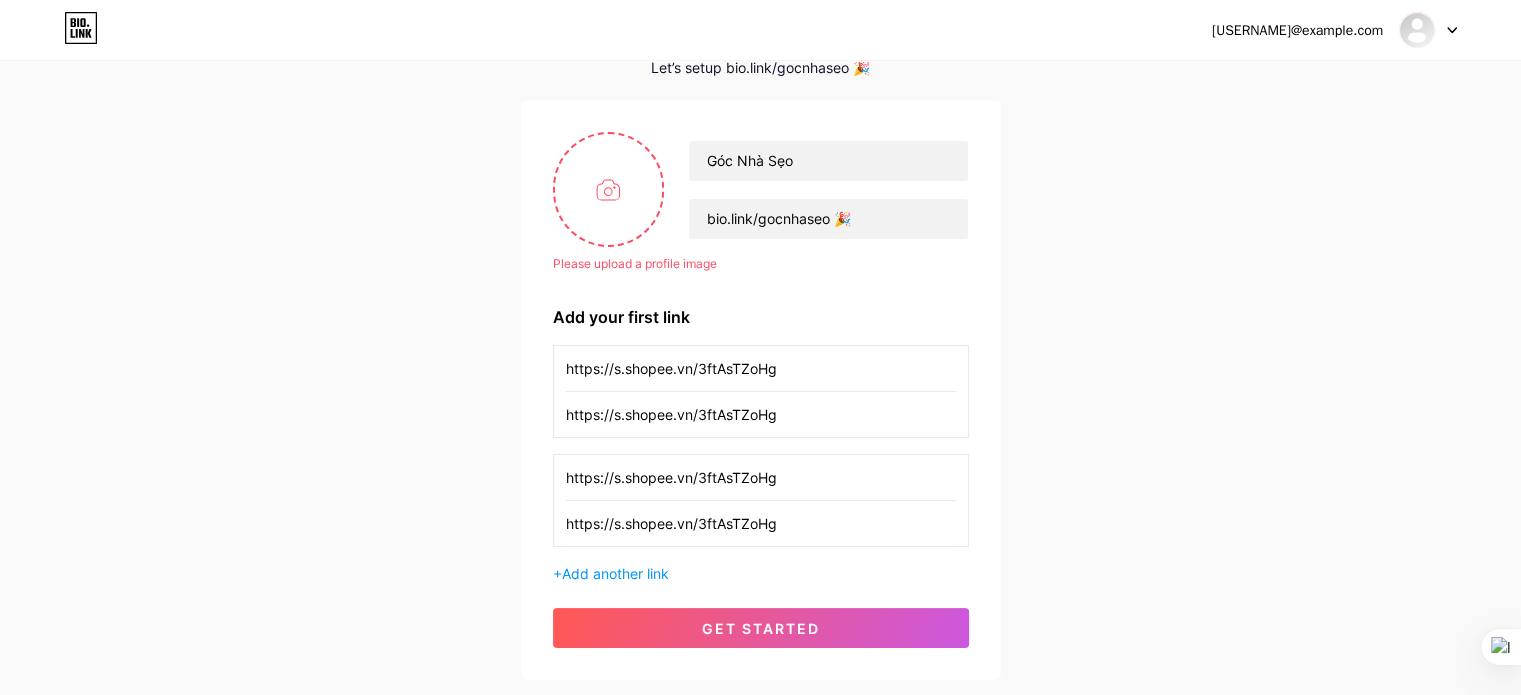 scroll, scrollTop: 100, scrollLeft: 0, axis: vertical 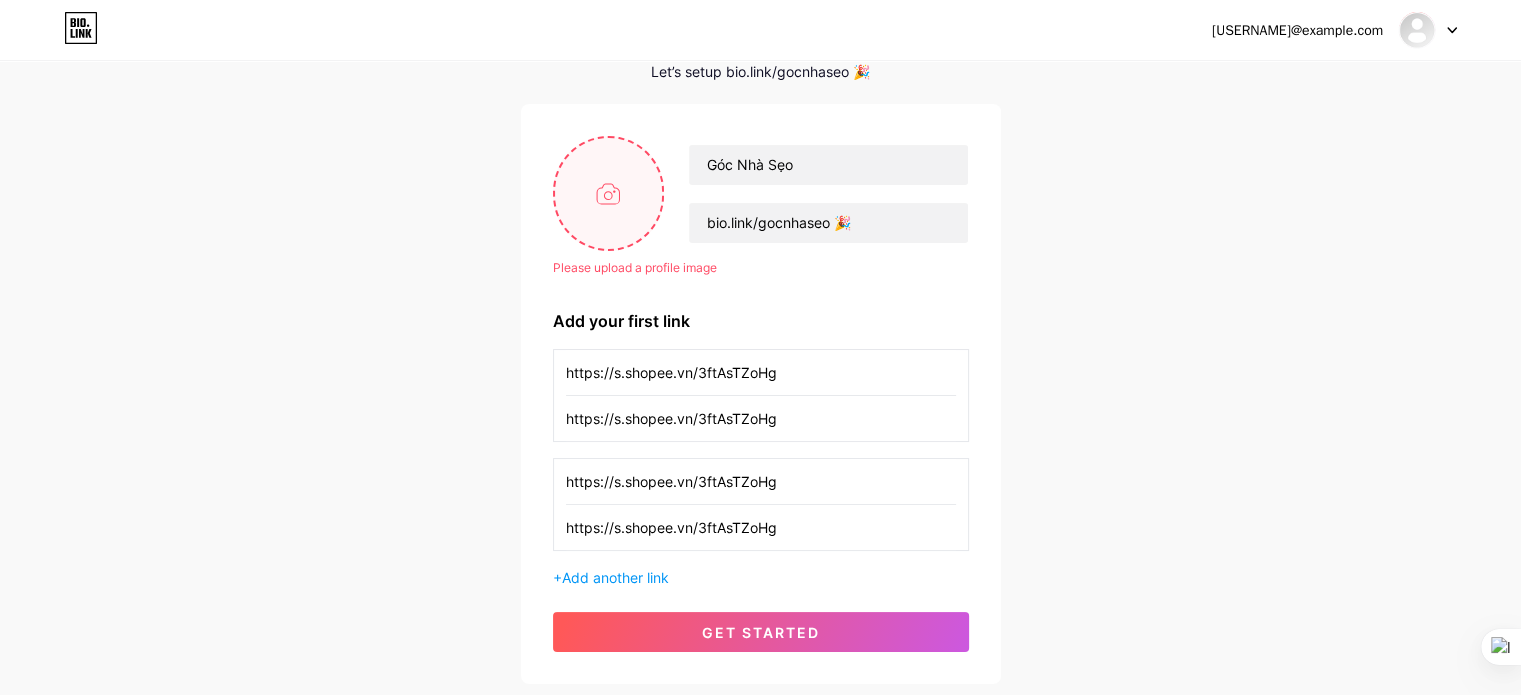click at bounding box center [609, 193] 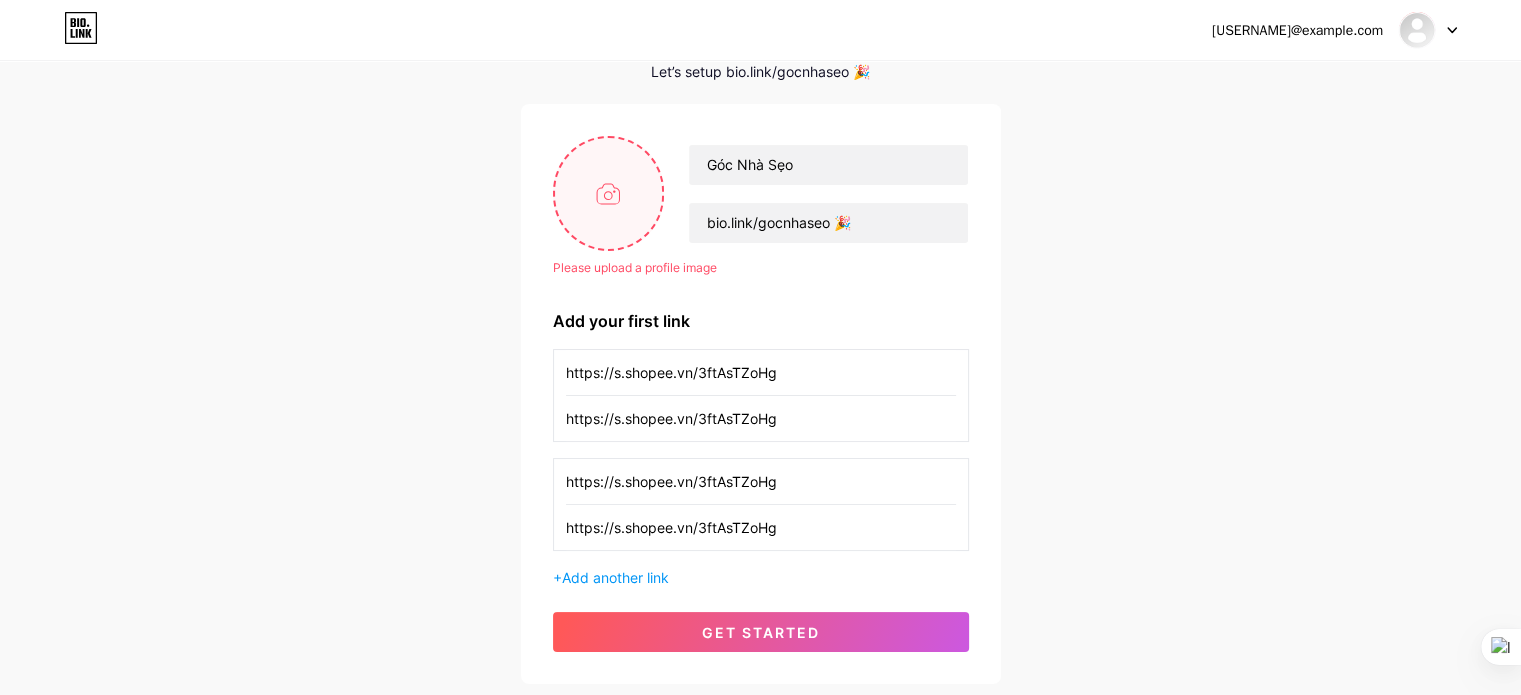 type on "C:\fakepath\Artboard 1@4x.png" 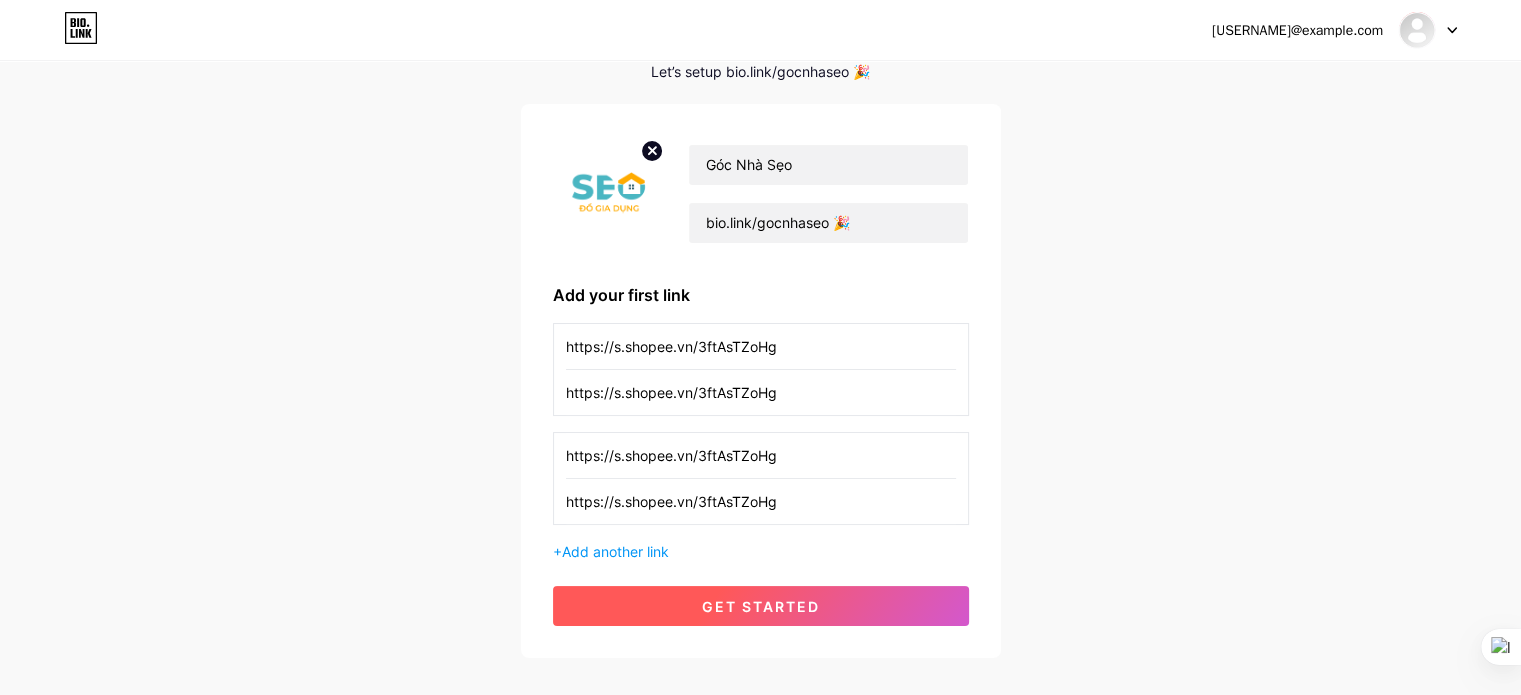click on "get started" at bounding box center (761, 606) 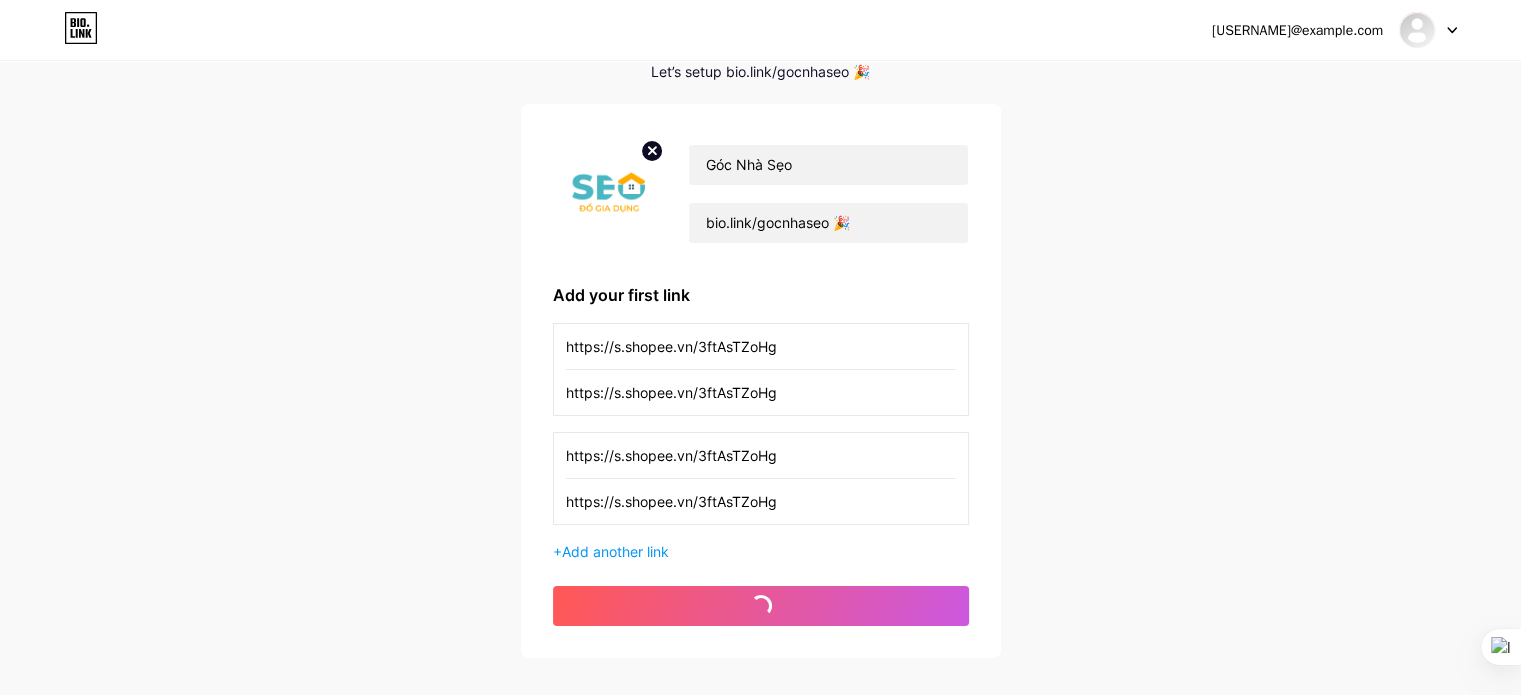 scroll, scrollTop: 0, scrollLeft: 0, axis: both 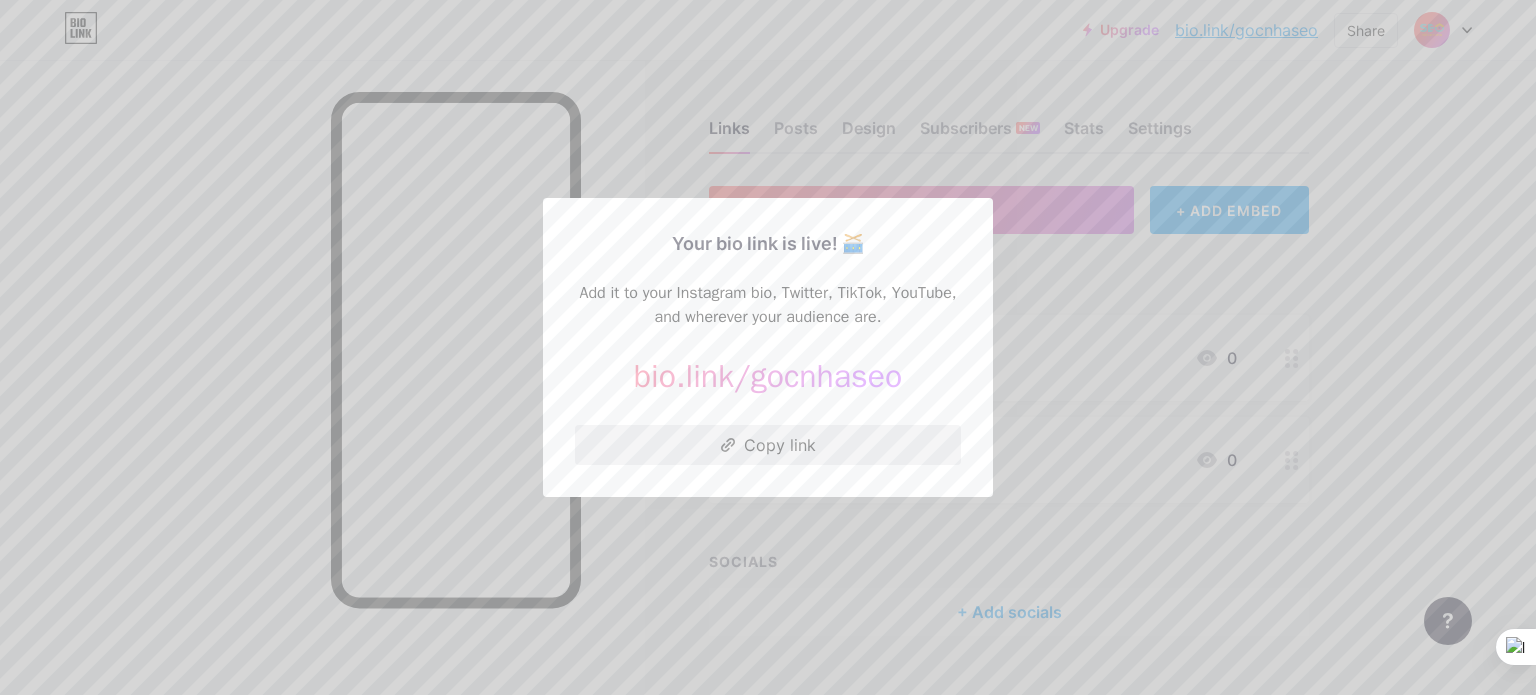 click on "Copy link" at bounding box center (768, 445) 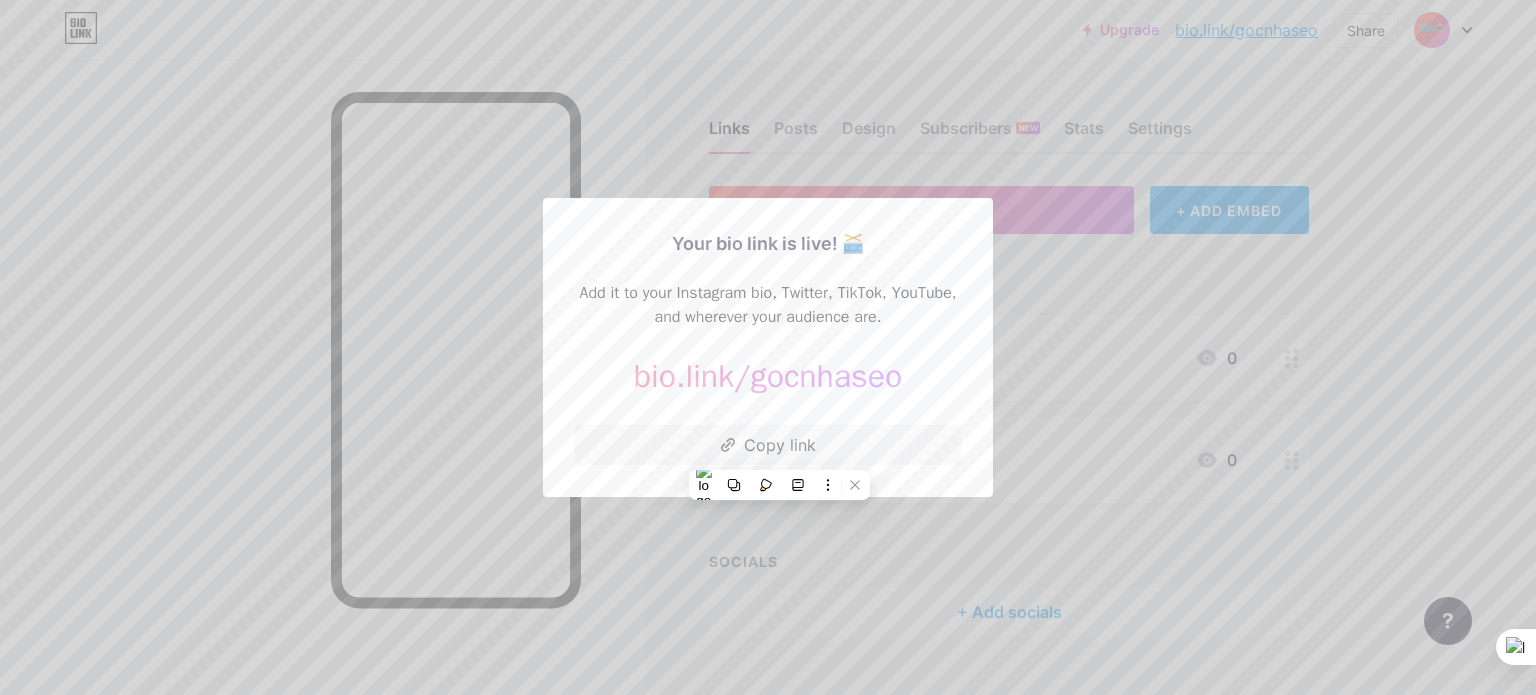 click at bounding box center (768, 347) 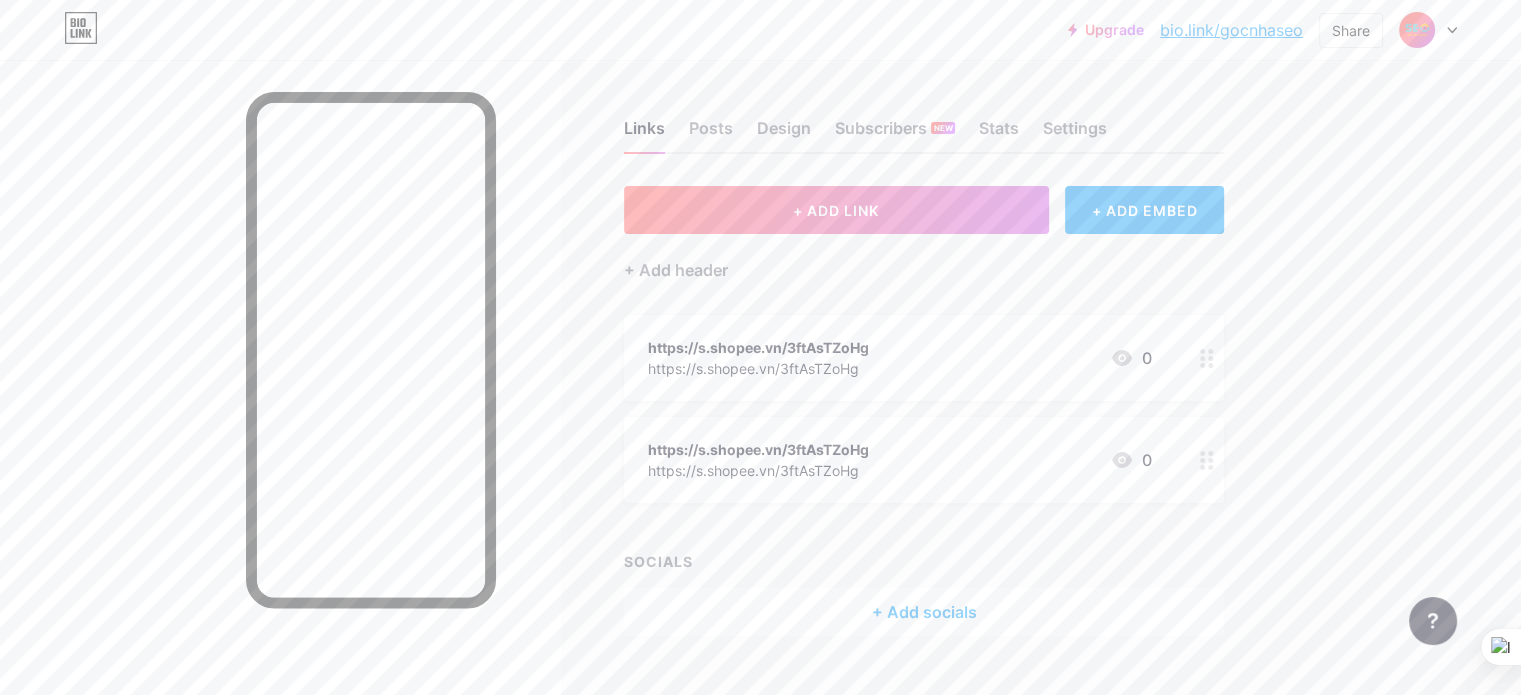 click at bounding box center (1207, 358) 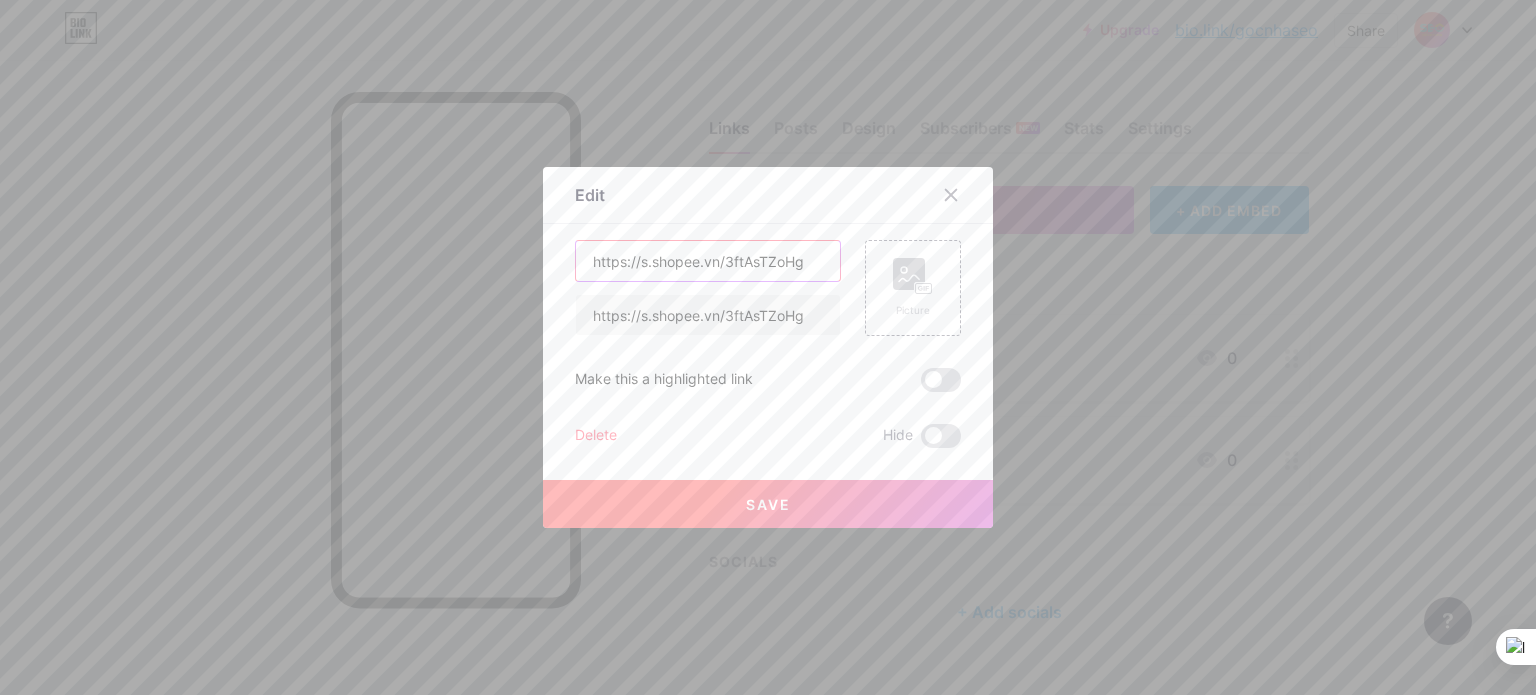 drag, startPoint x: 808, startPoint y: 265, endPoint x: 492, endPoint y: 261, distance: 316.02533 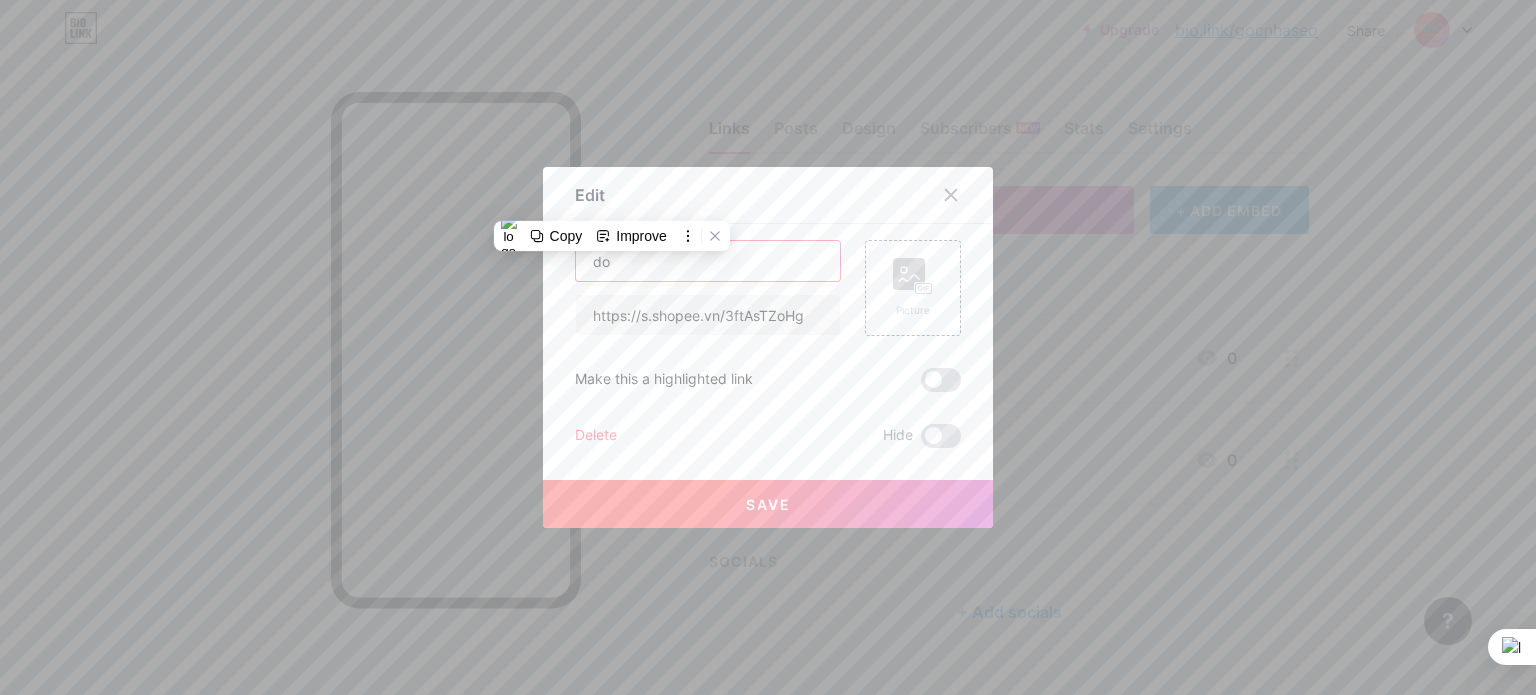 type on "d" 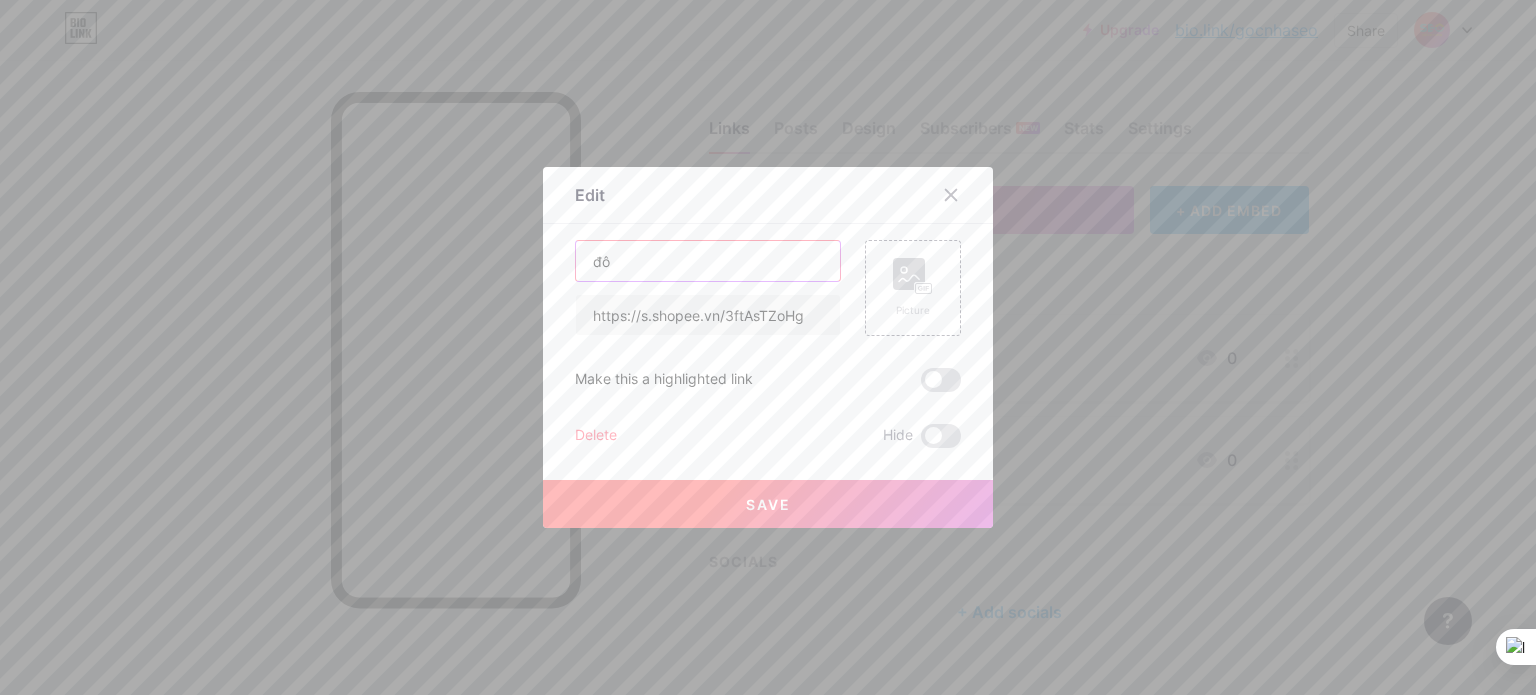 type on "đ" 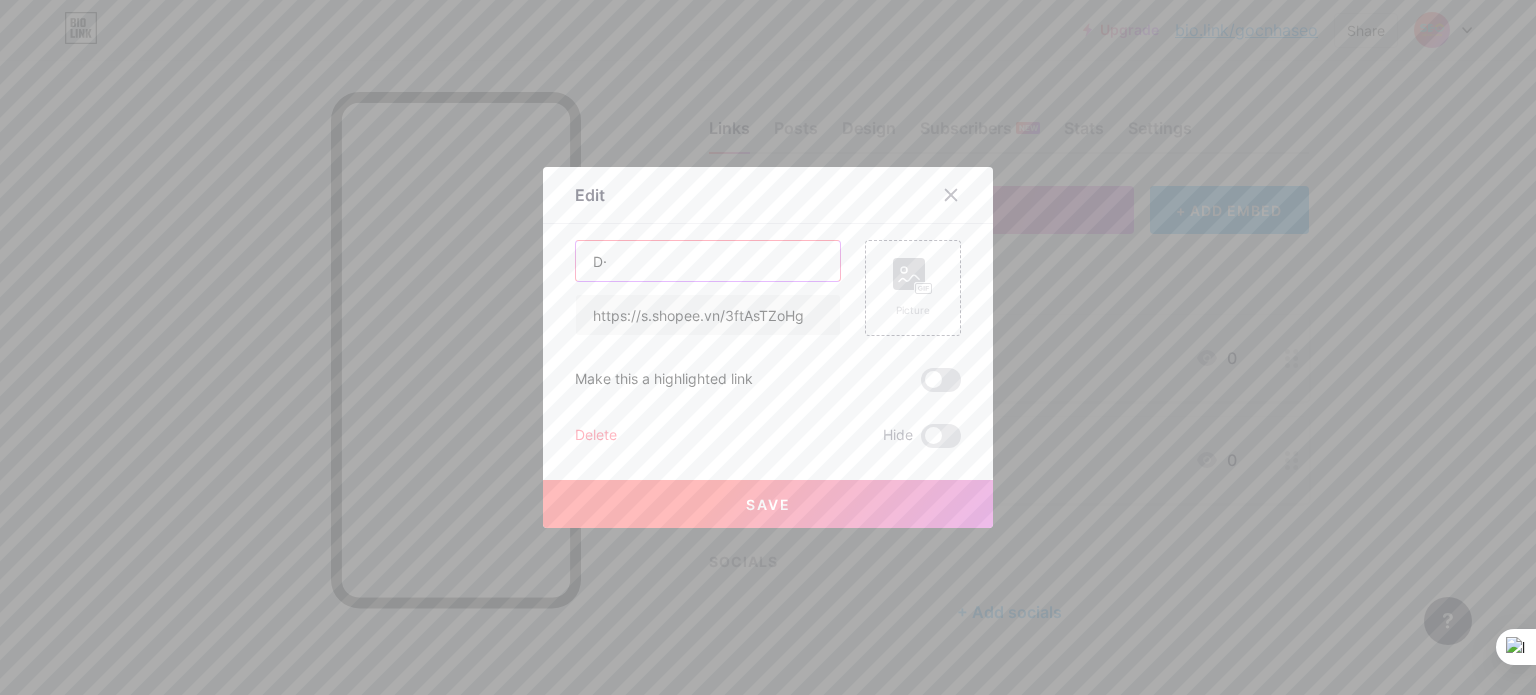 type on "D" 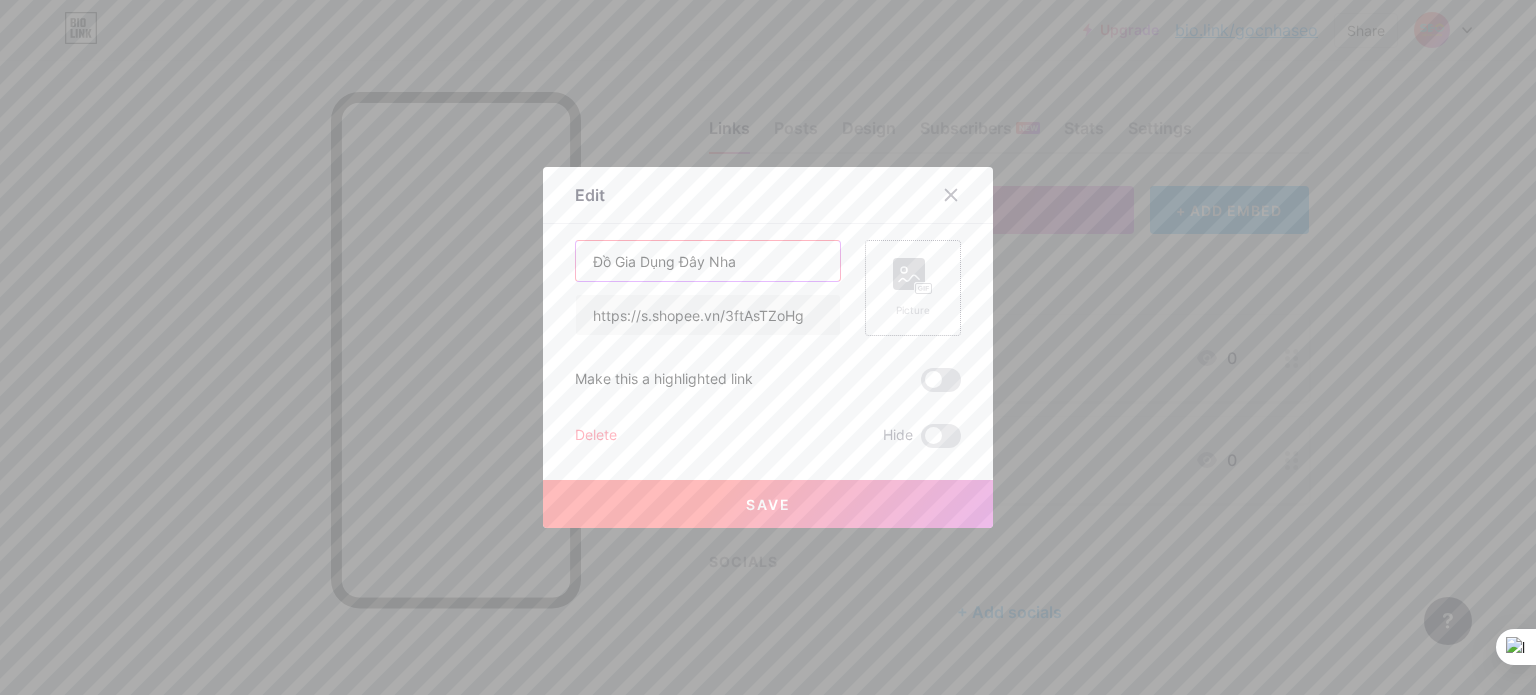 type on "Đồ Gia Dụng Đây Nha" 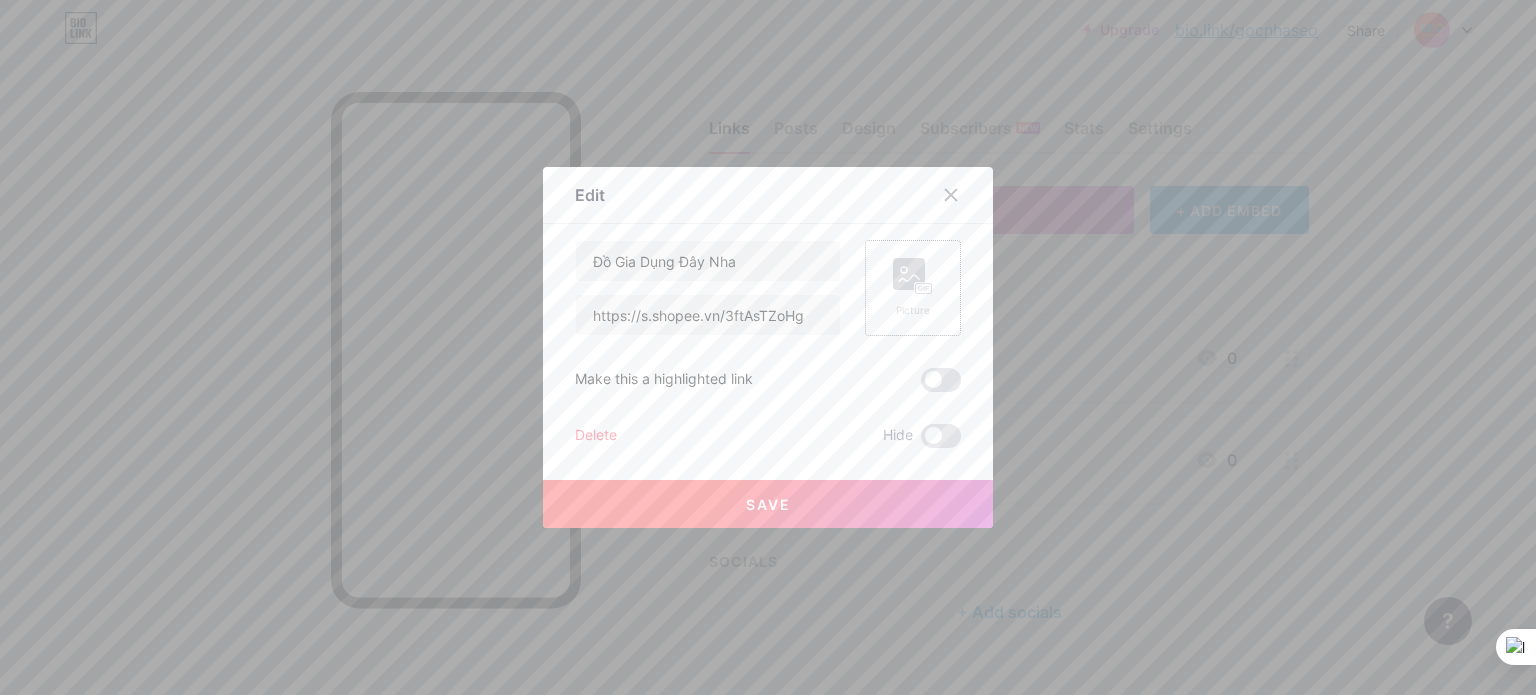 click 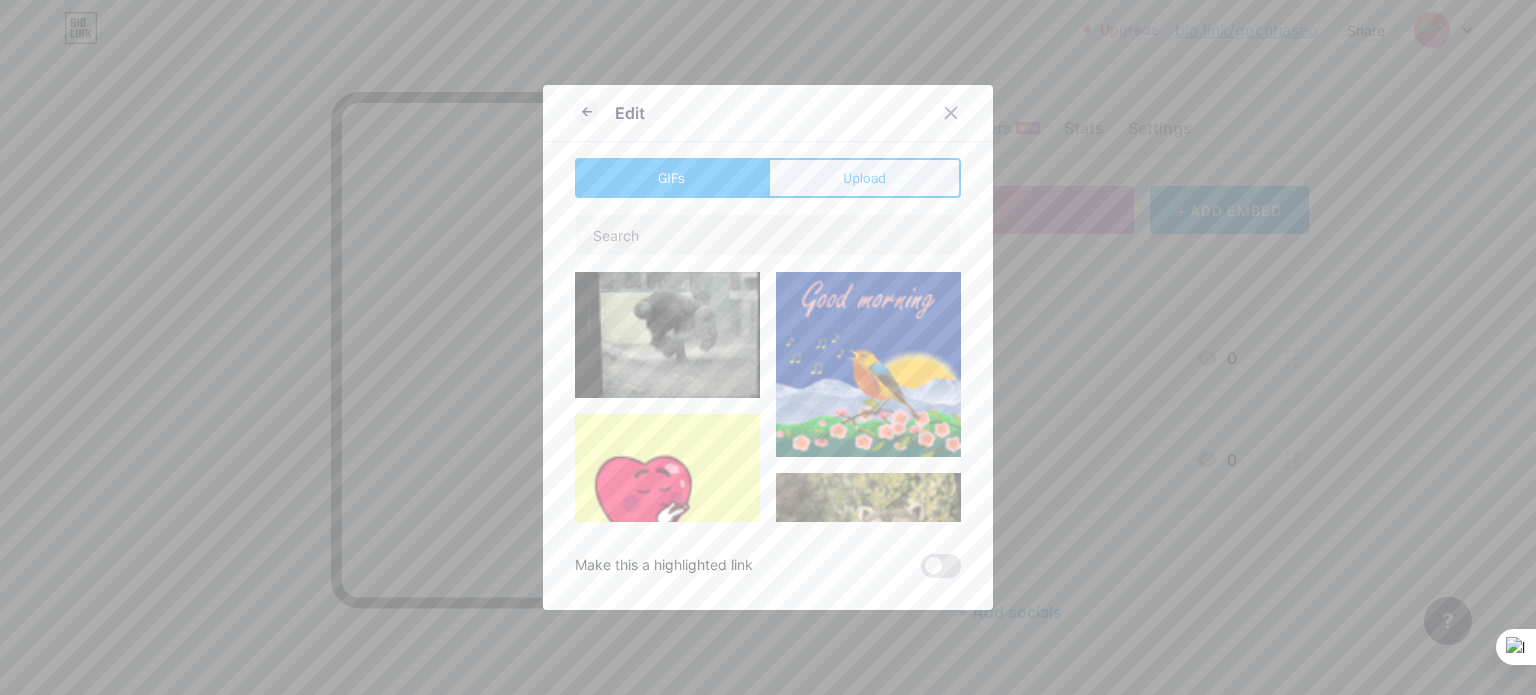 click on "Upload" at bounding box center [864, 178] 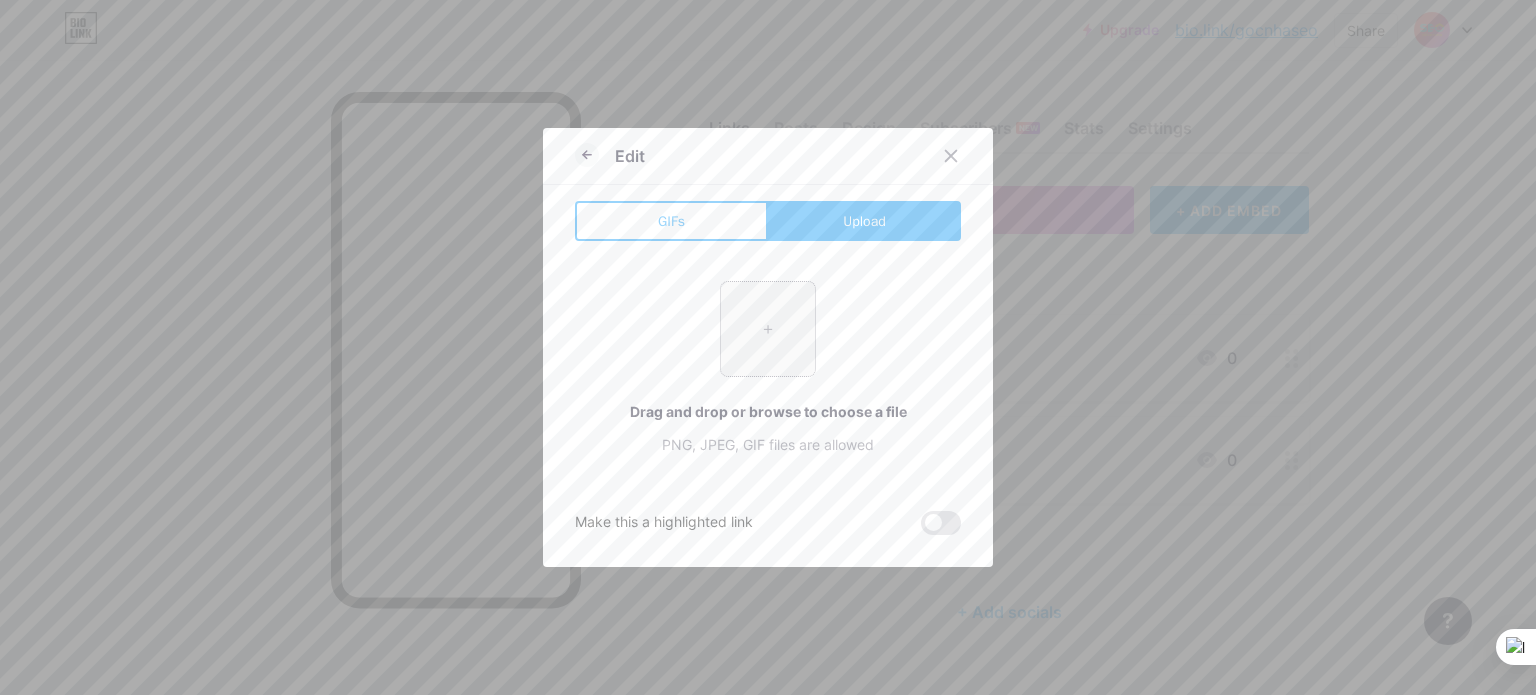 click at bounding box center (768, 329) 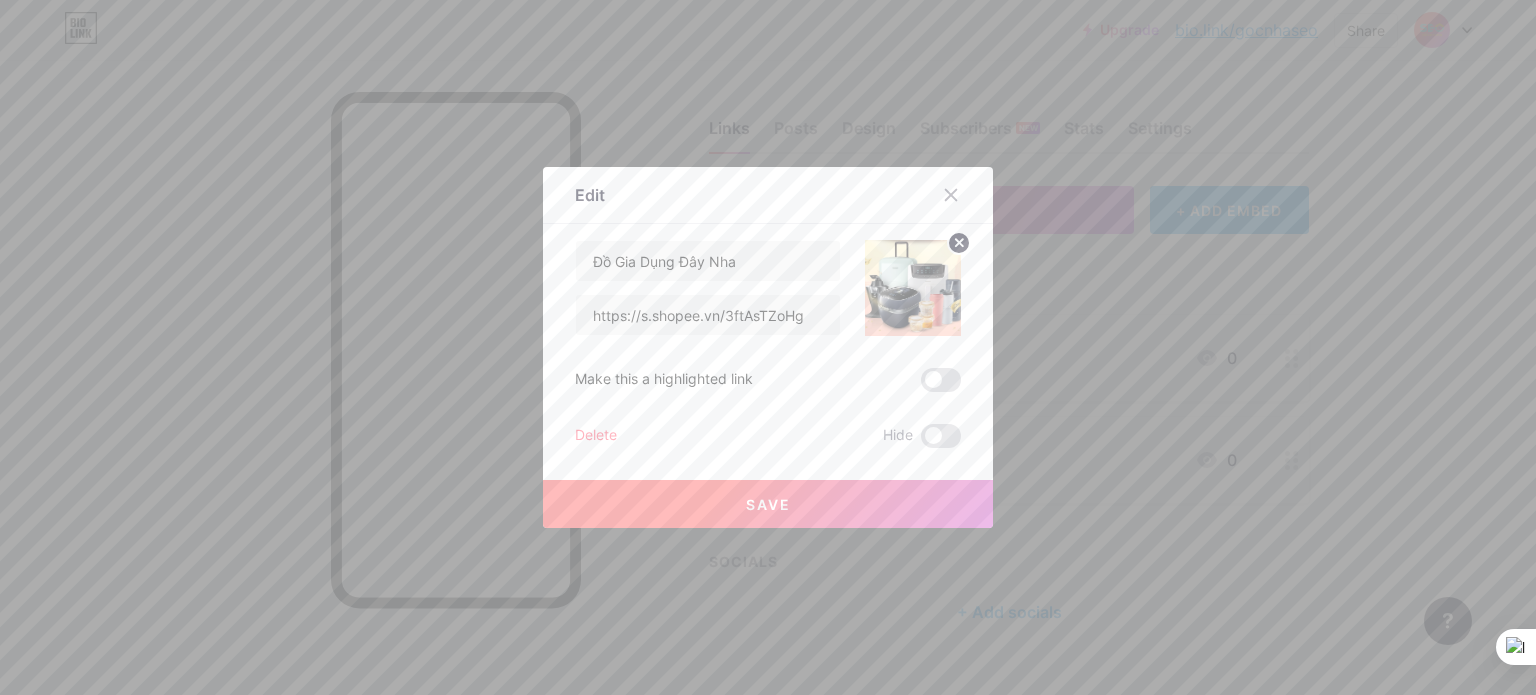 drag, startPoint x: 571, startPoint y: 378, endPoint x: 753, endPoint y: 378, distance: 182 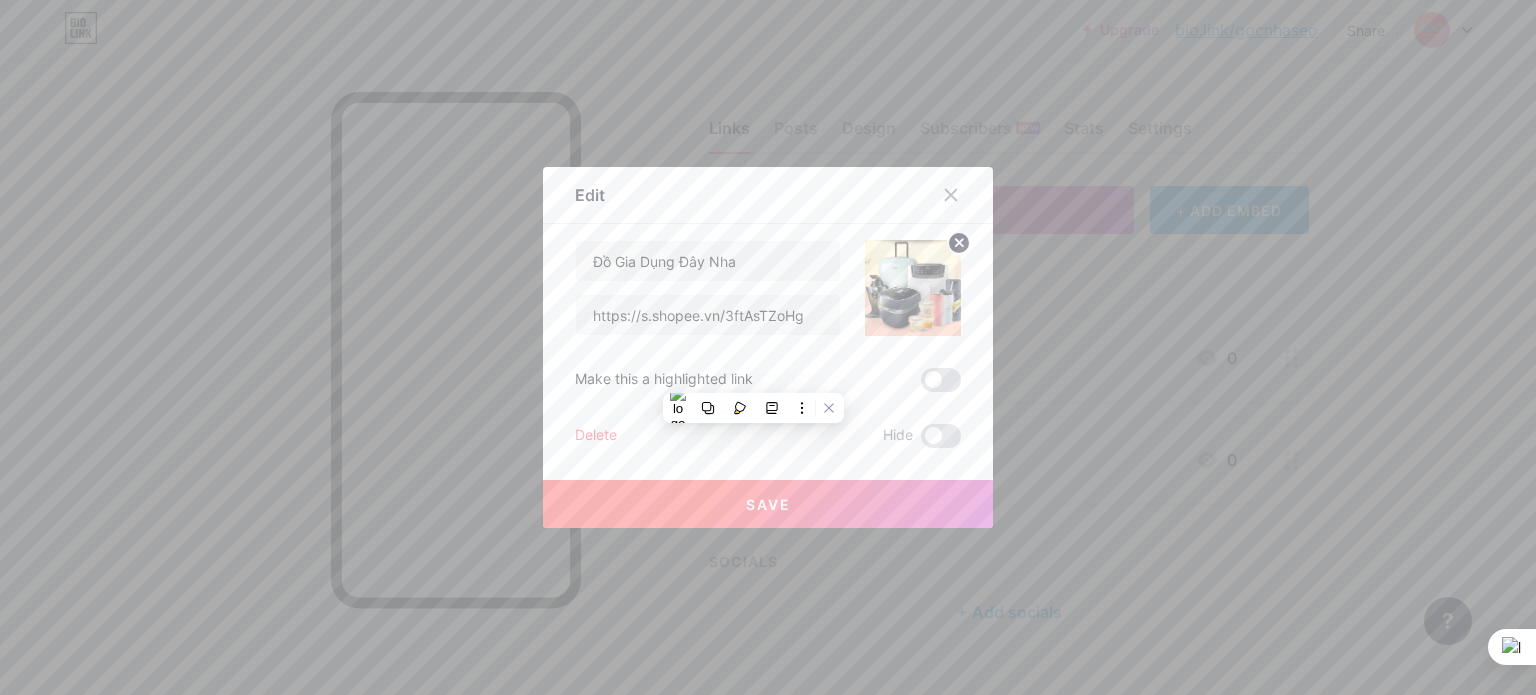 copy on "Make this a highlighted link" 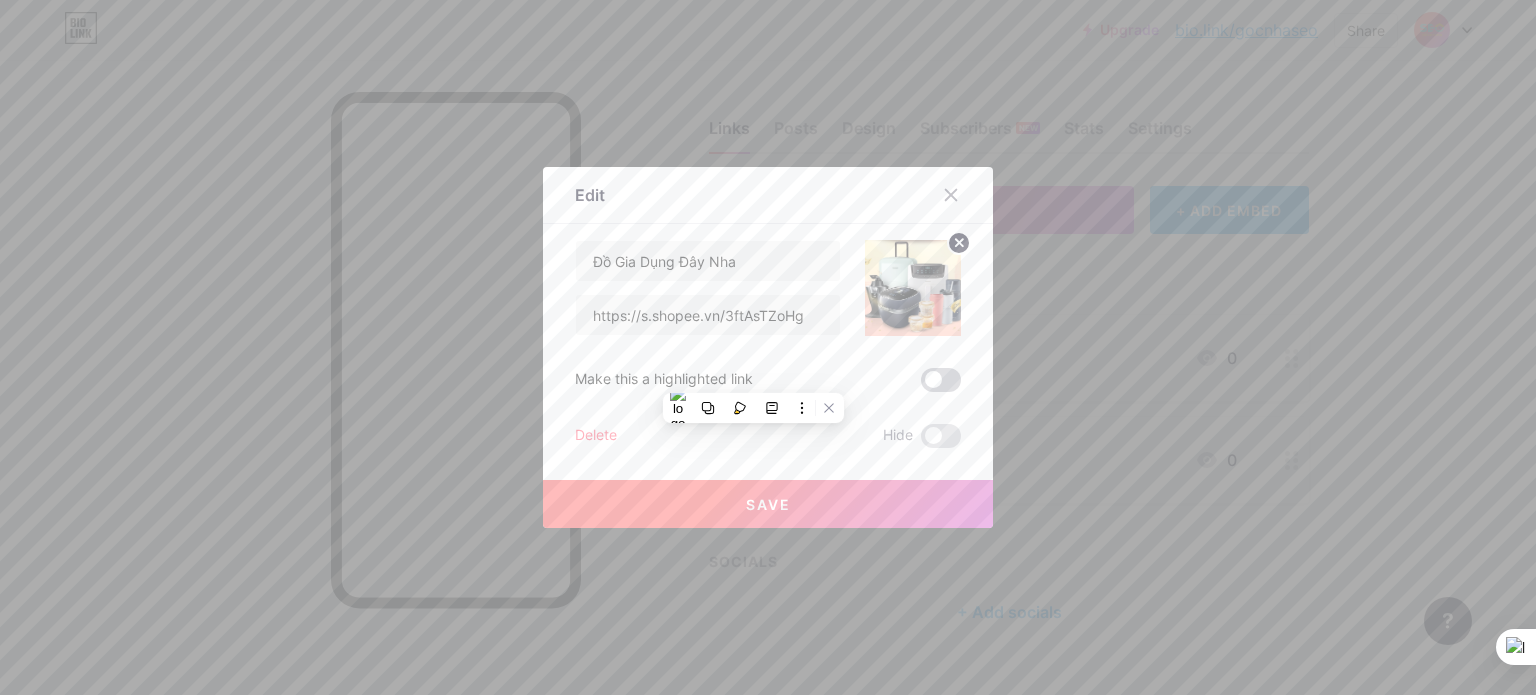 click at bounding box center [941, 380] 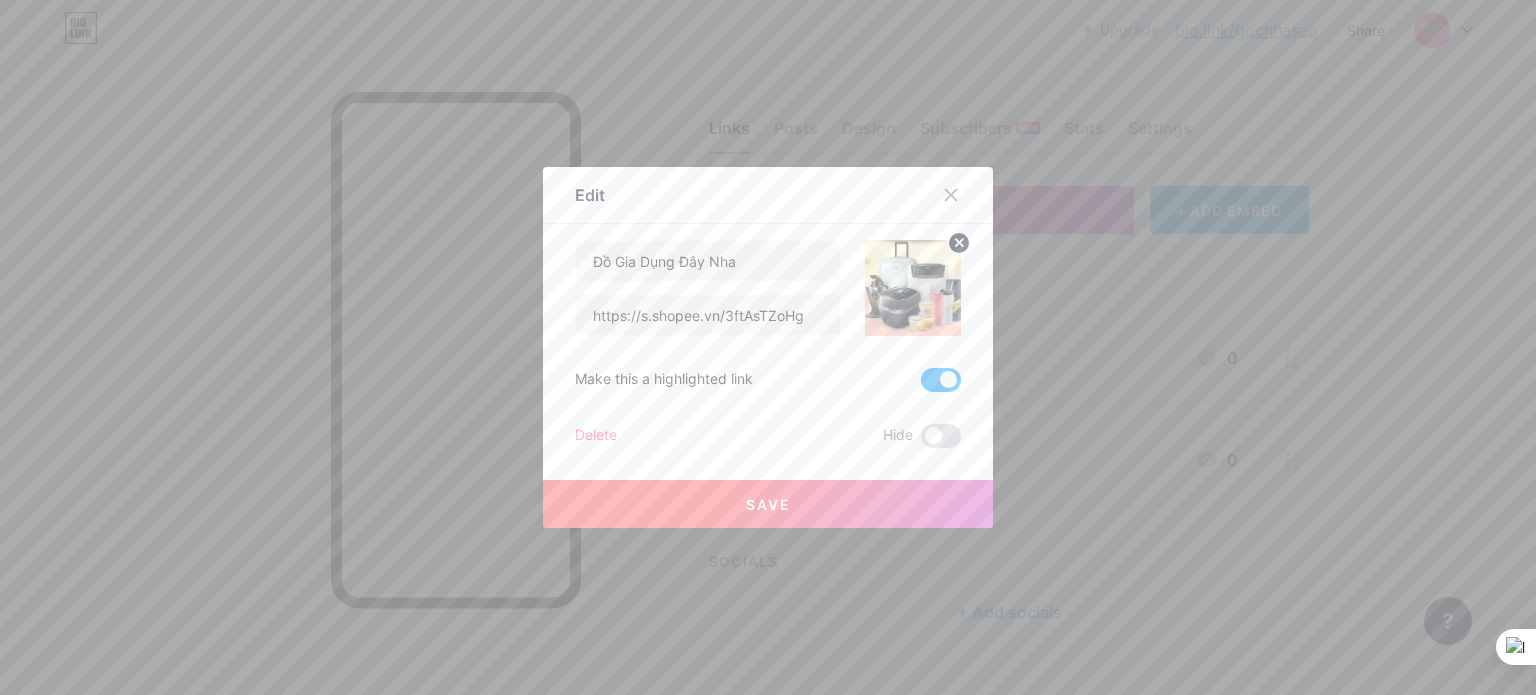 click on "Save" at bounding box center [768, 504] 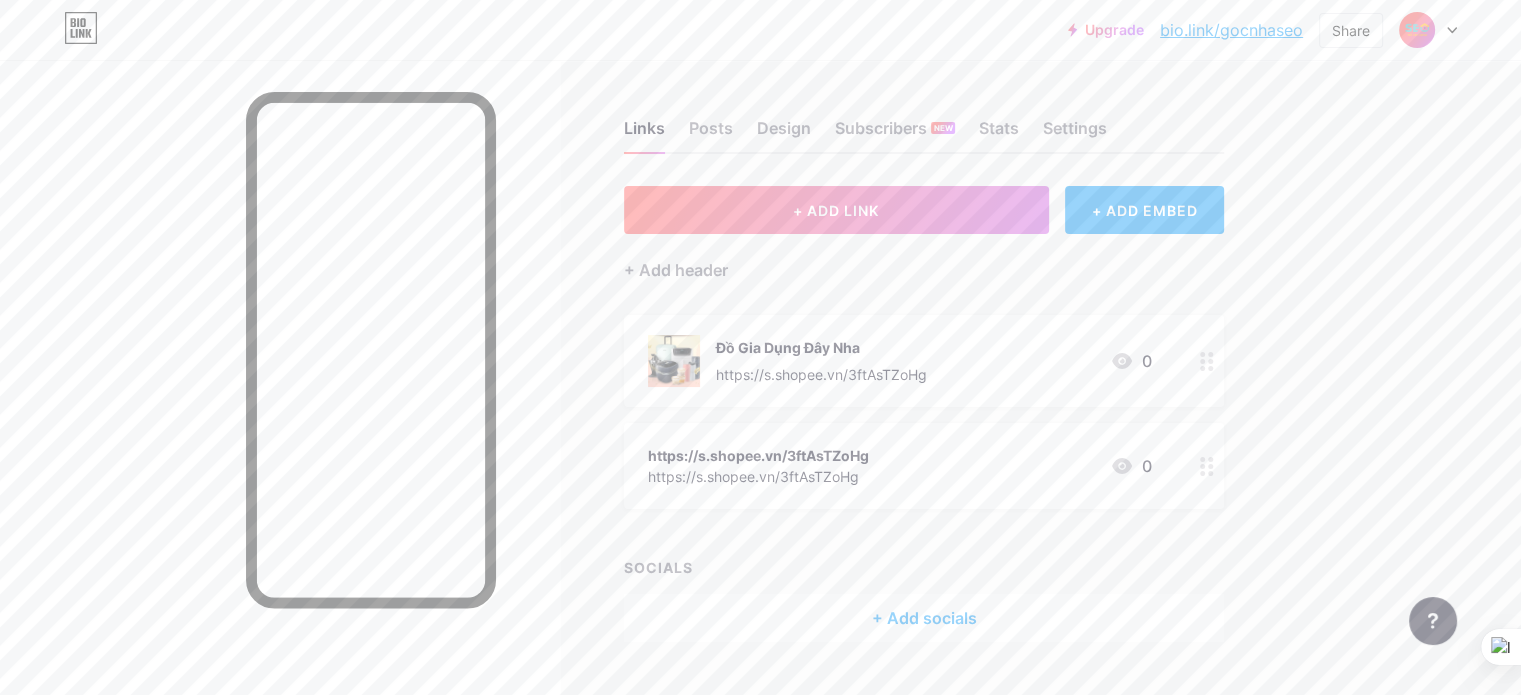 click 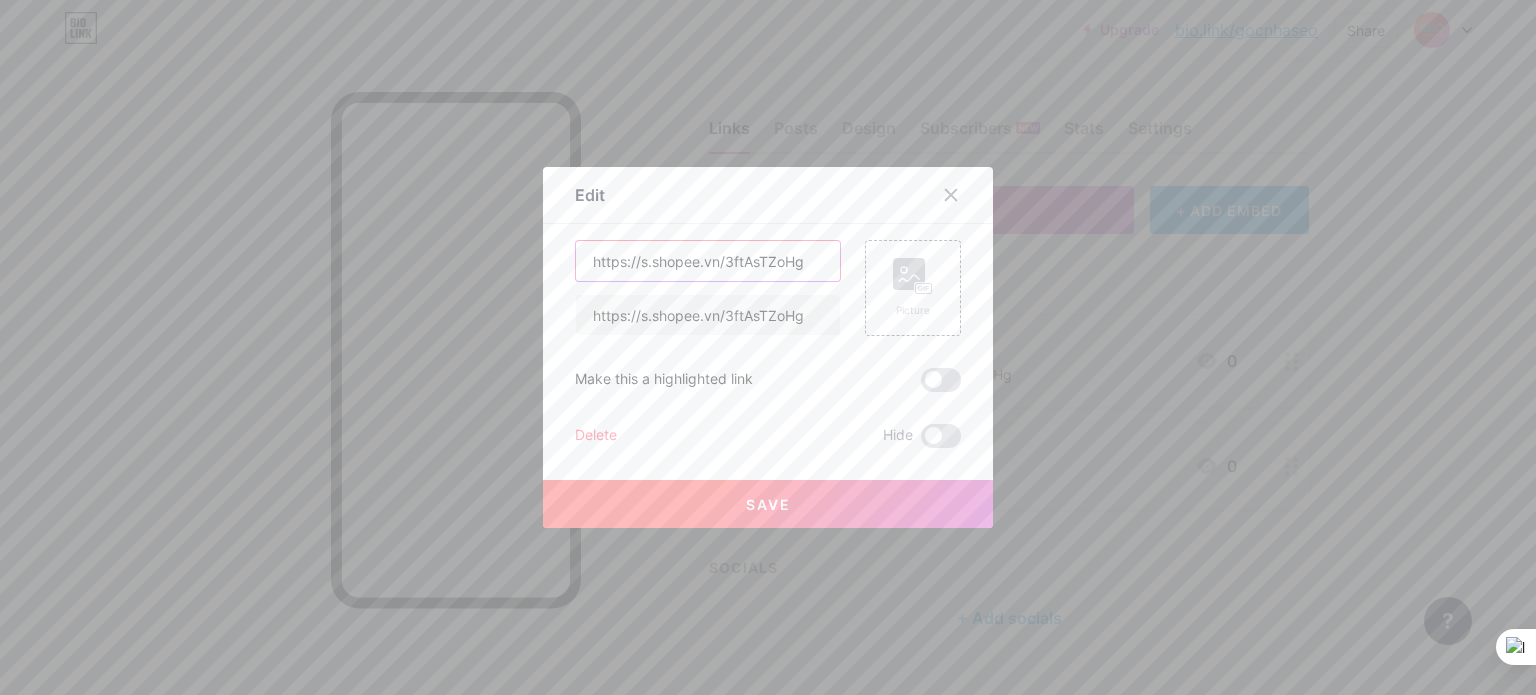 drag, startPoint x: 804, startPoint y: 264, endPoint x: 472, endPoint y: 263, distance: 332.0015 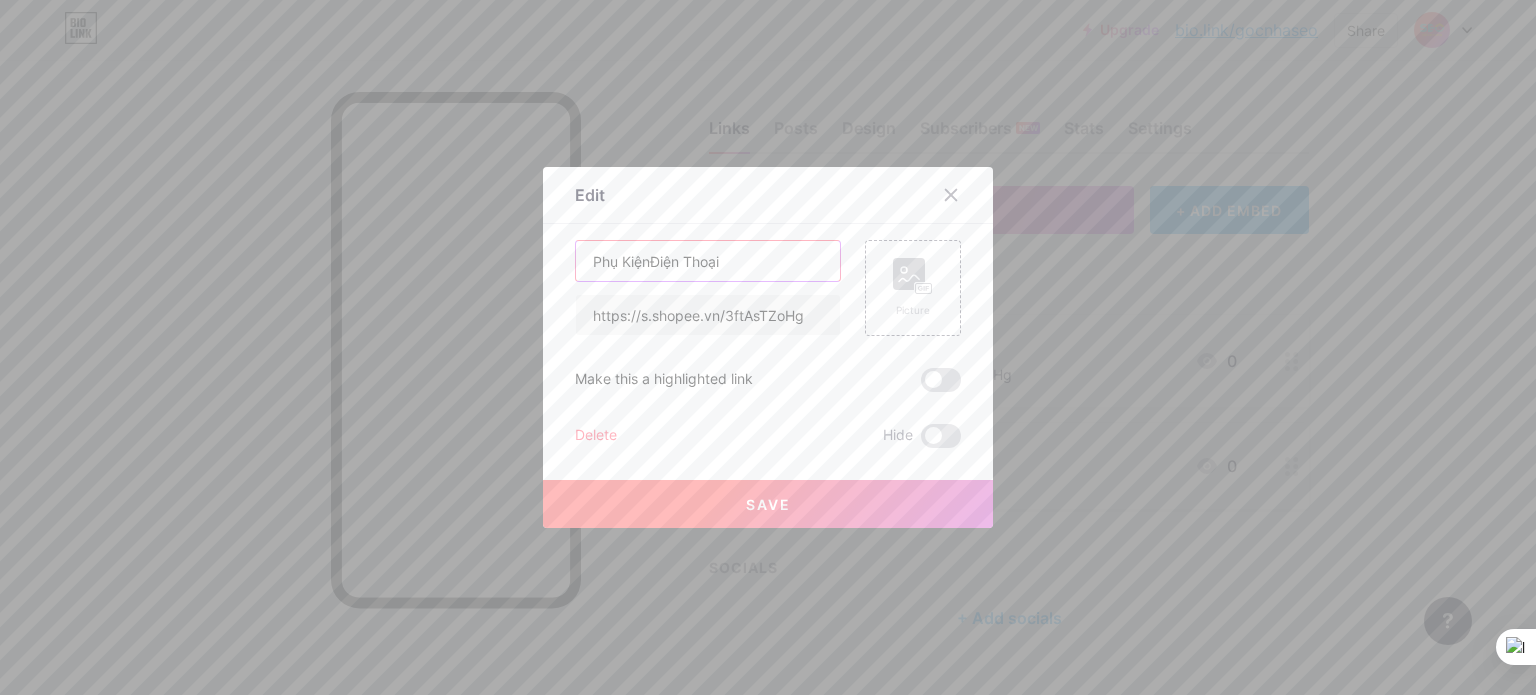 type on "Phụ KiệnĐiện Thoại" 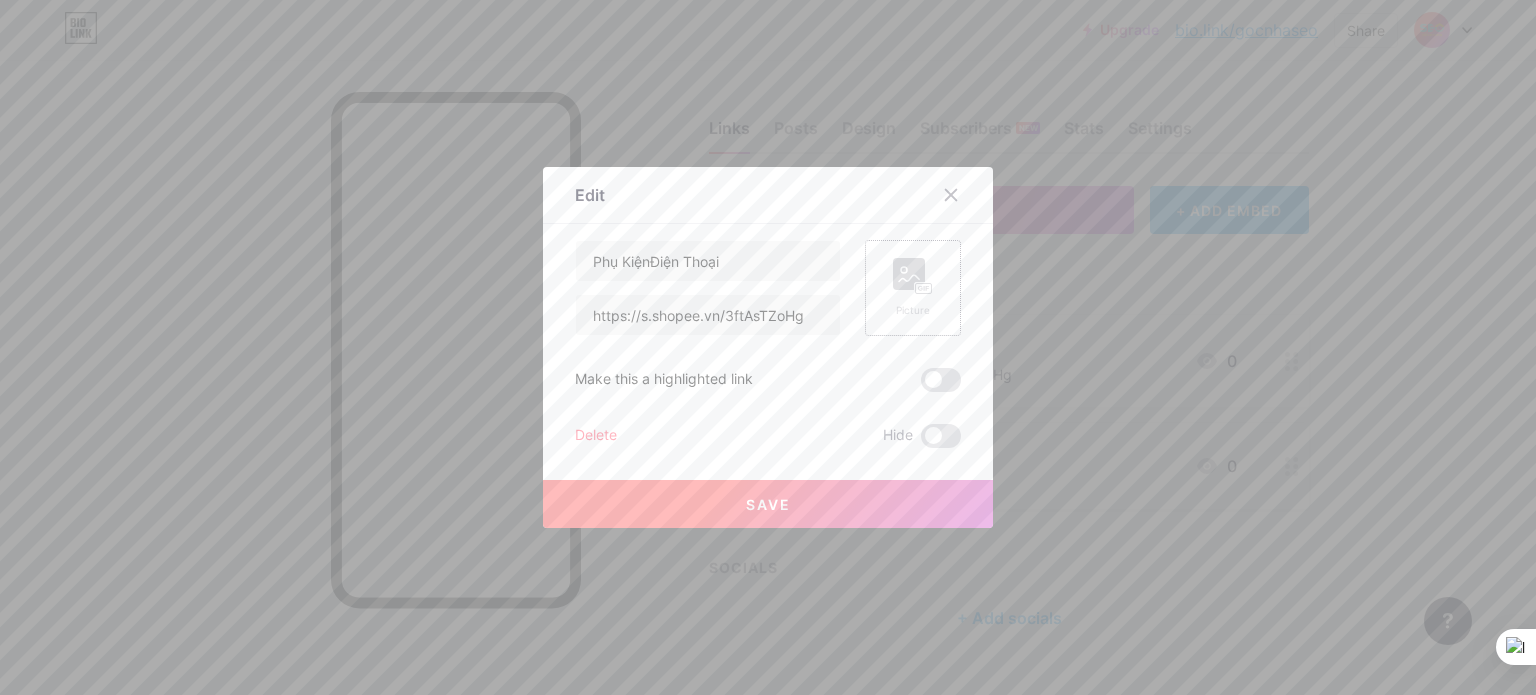 click on "Picture" at bounding box center (913, 288) 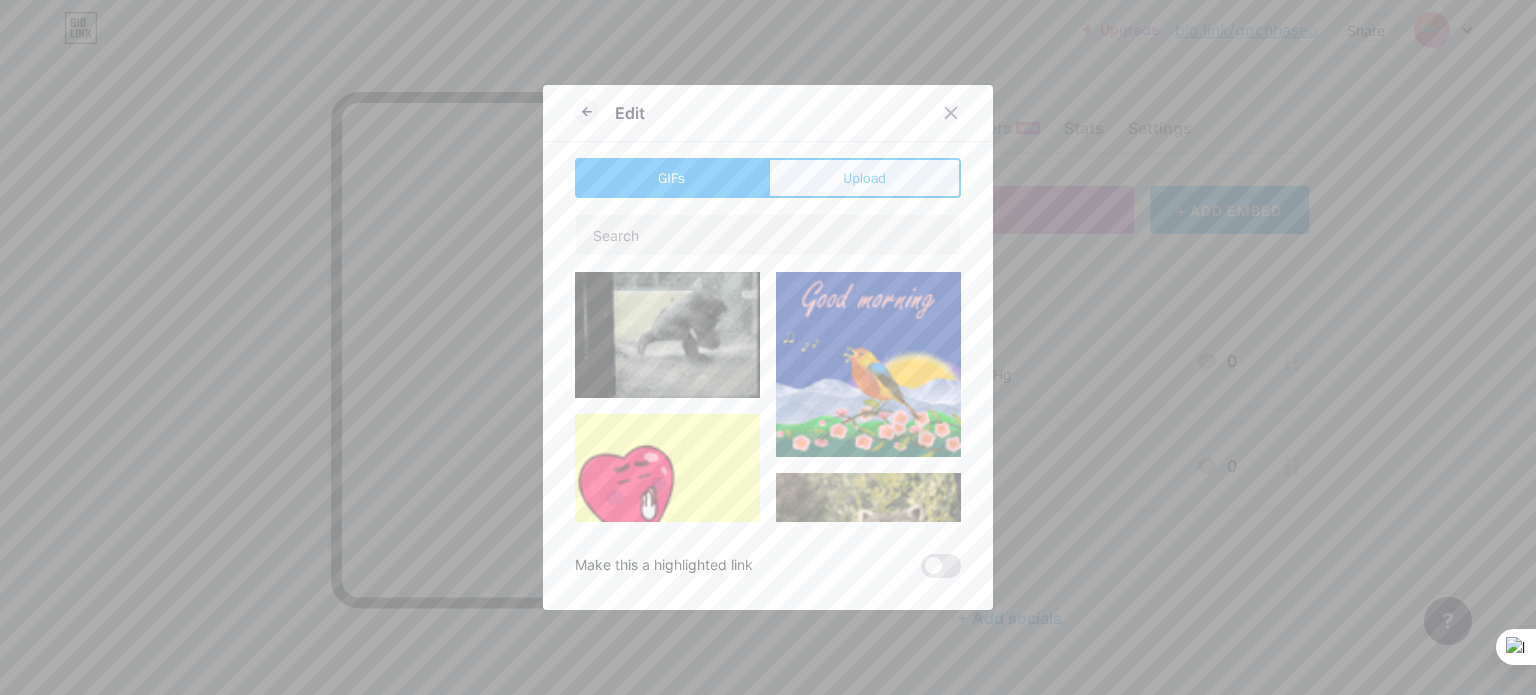 click on "Upload" at bounding box center (864, 178) 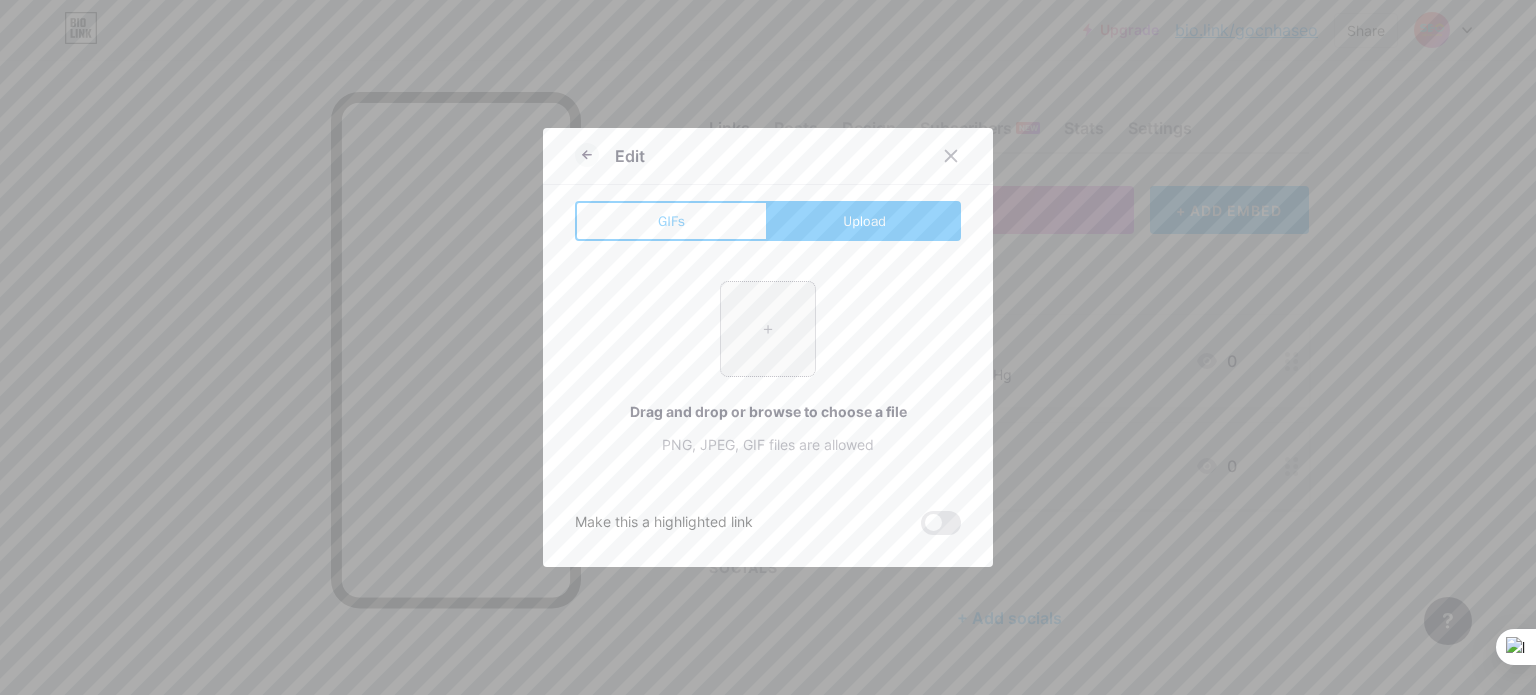 click at bounding box center (768, 329) 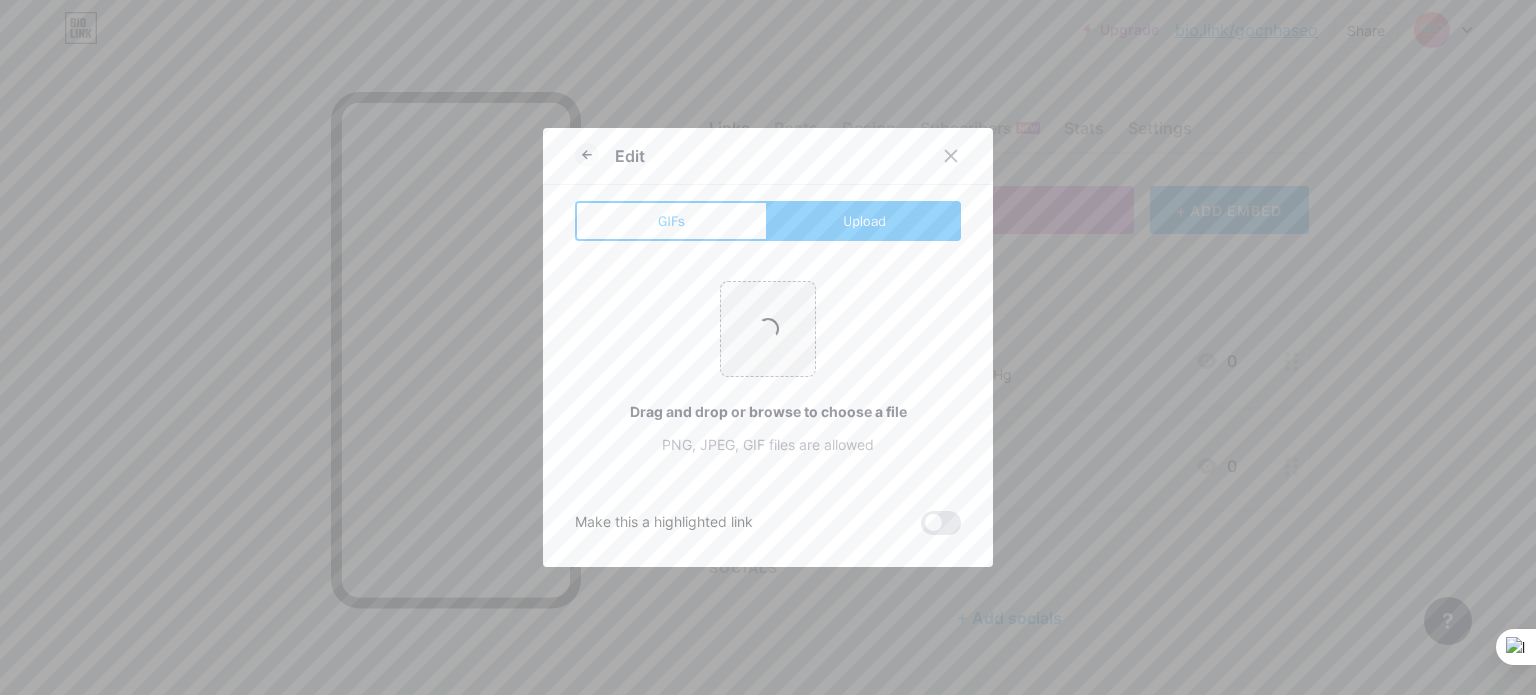 click at bounding box center [941, 523] 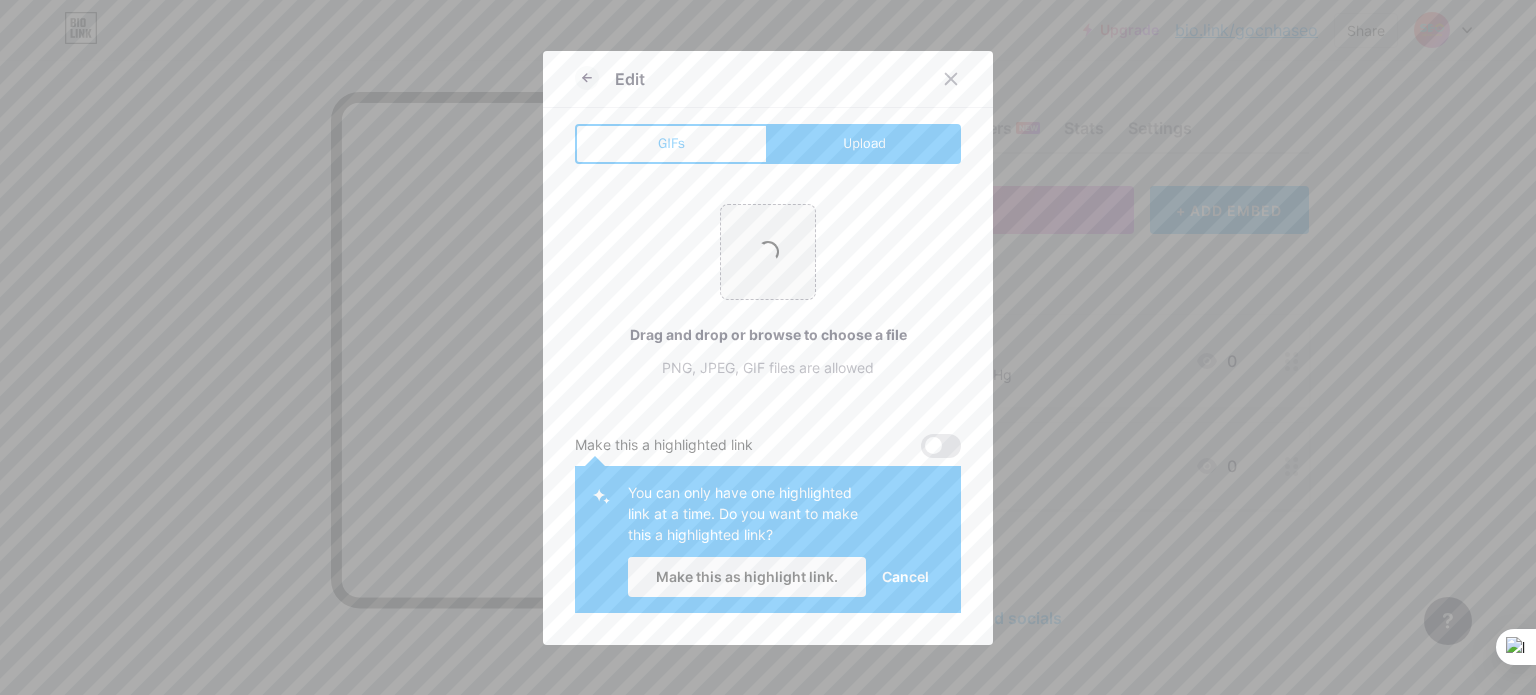 click on "Cancel" at bounding box center (905, 576) 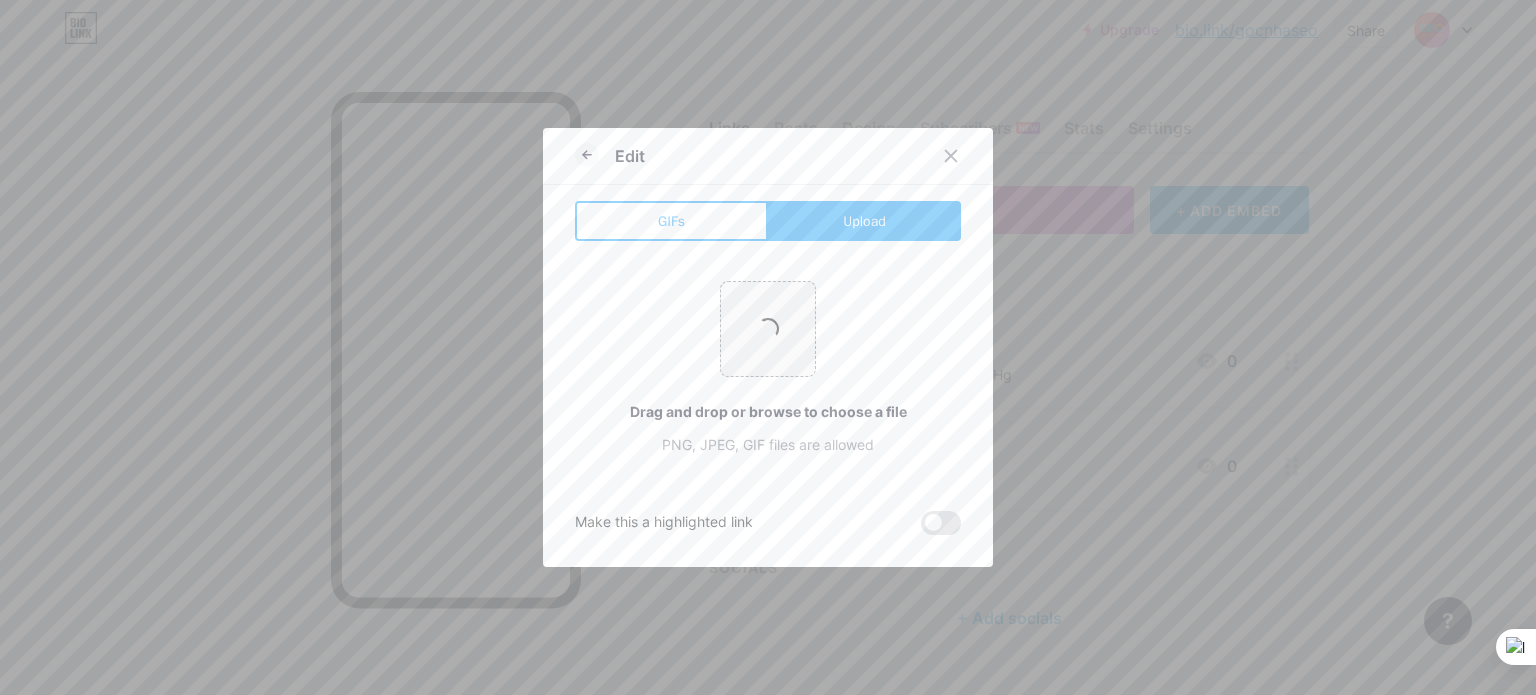 click at bounding box center [941, 523] 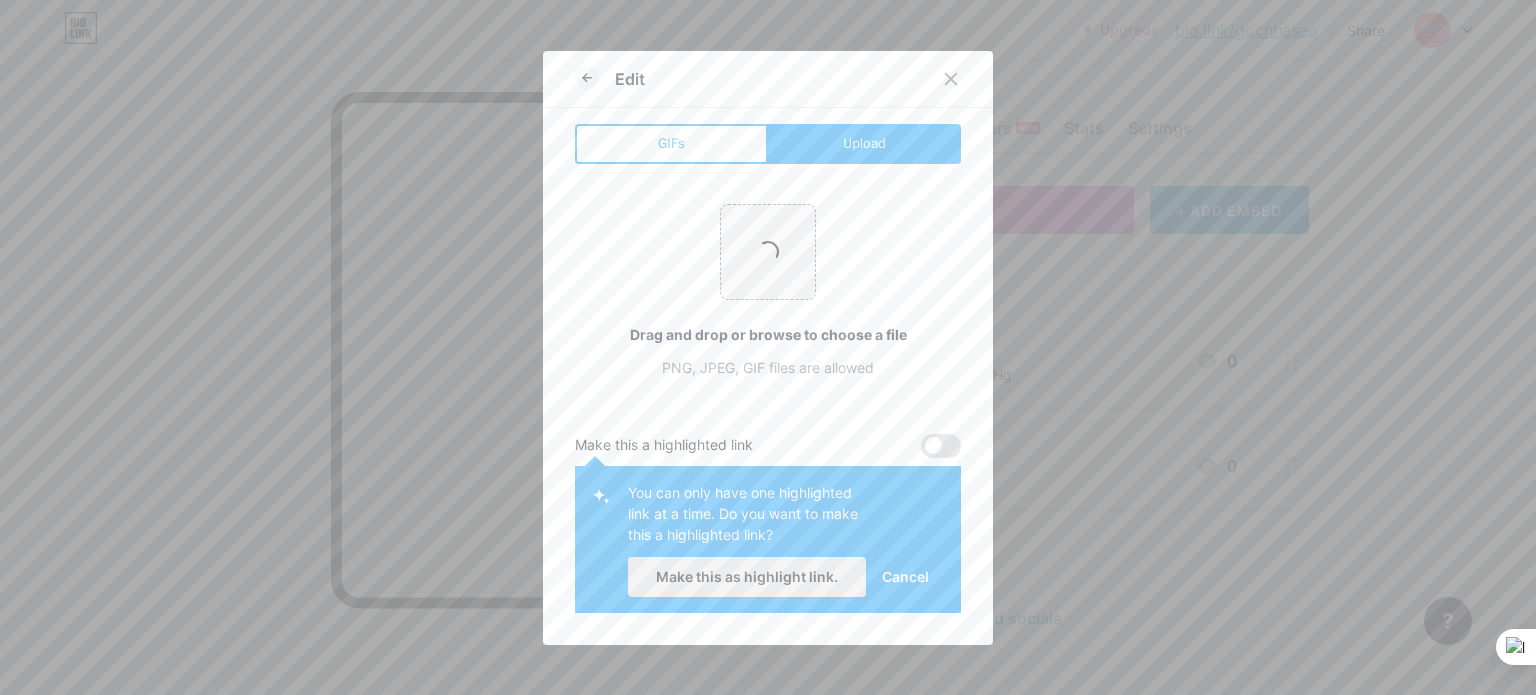 click on "Make this as highlight link." at bounding box center [747, 576] 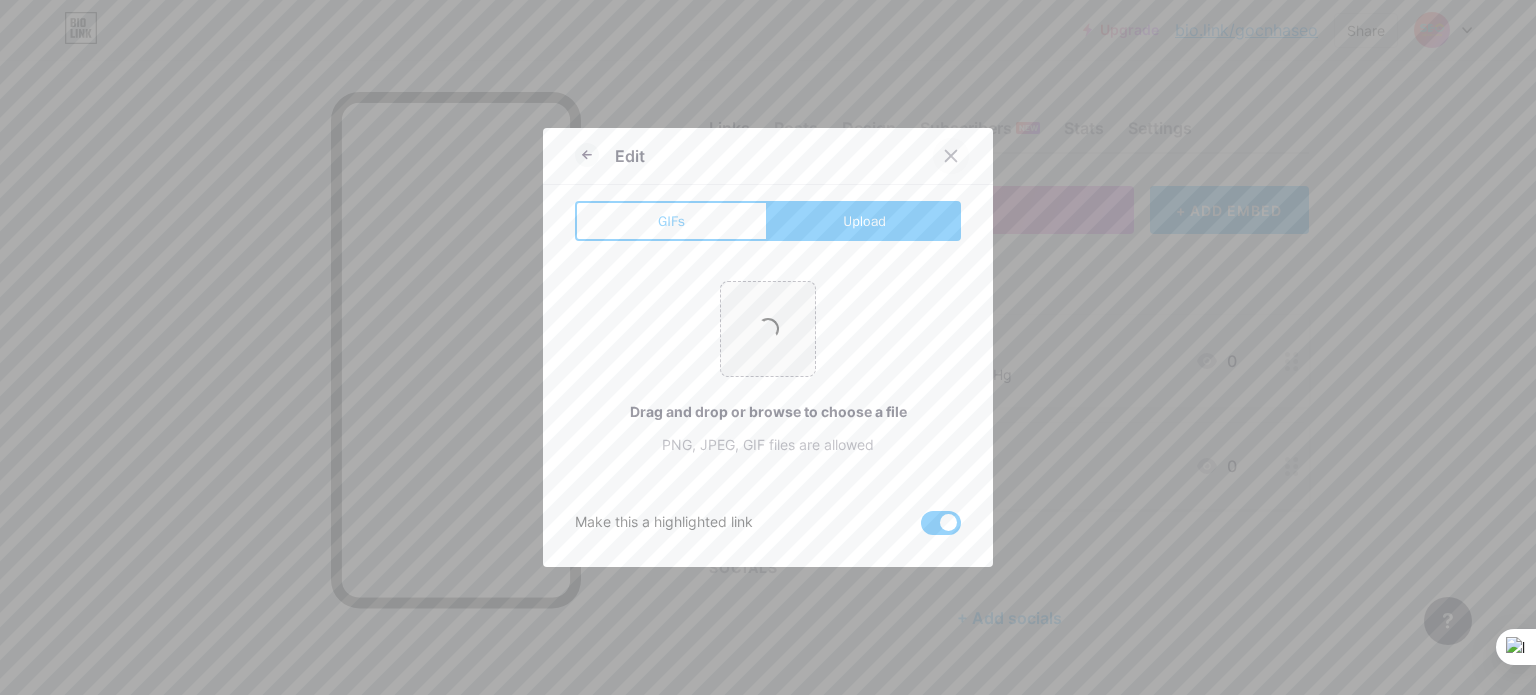click 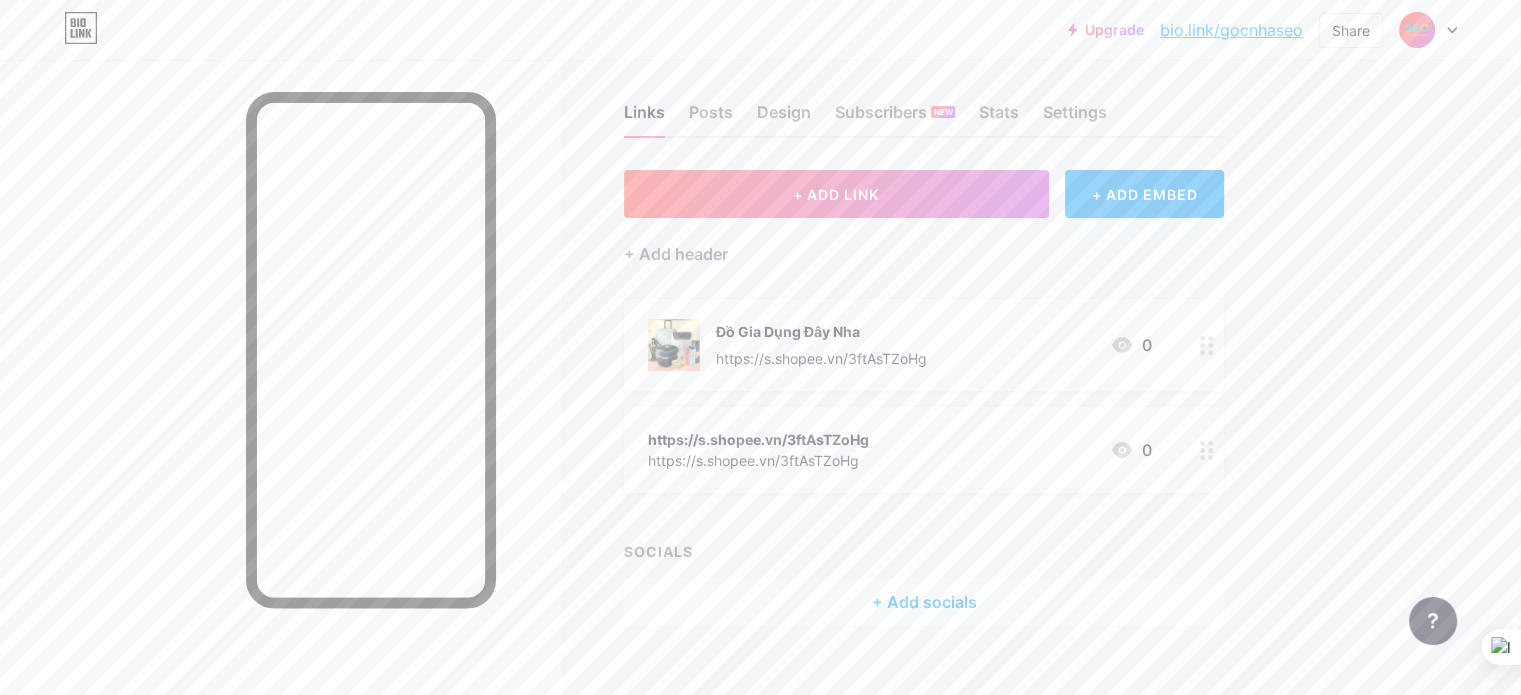 scroll, scrollTop: 45, scrollLeft: 0, axis: vertical 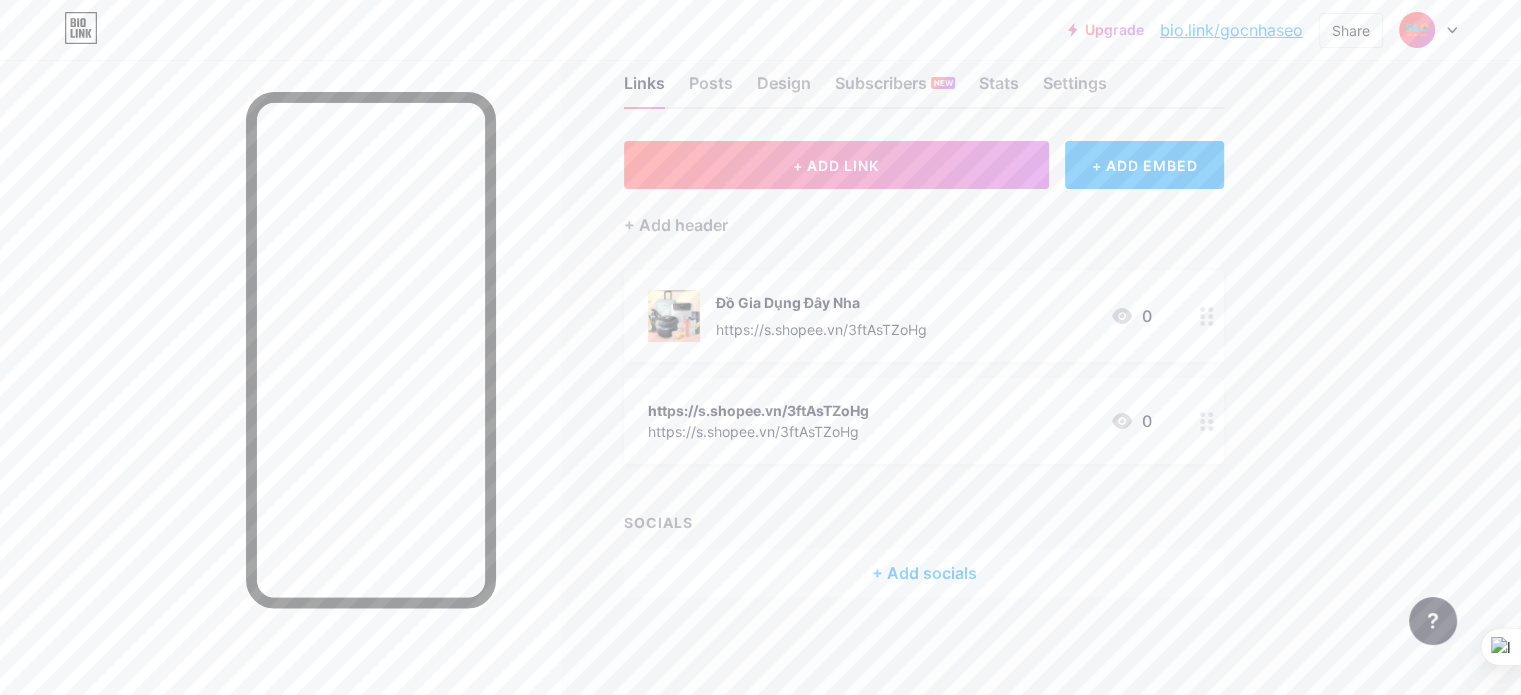 click 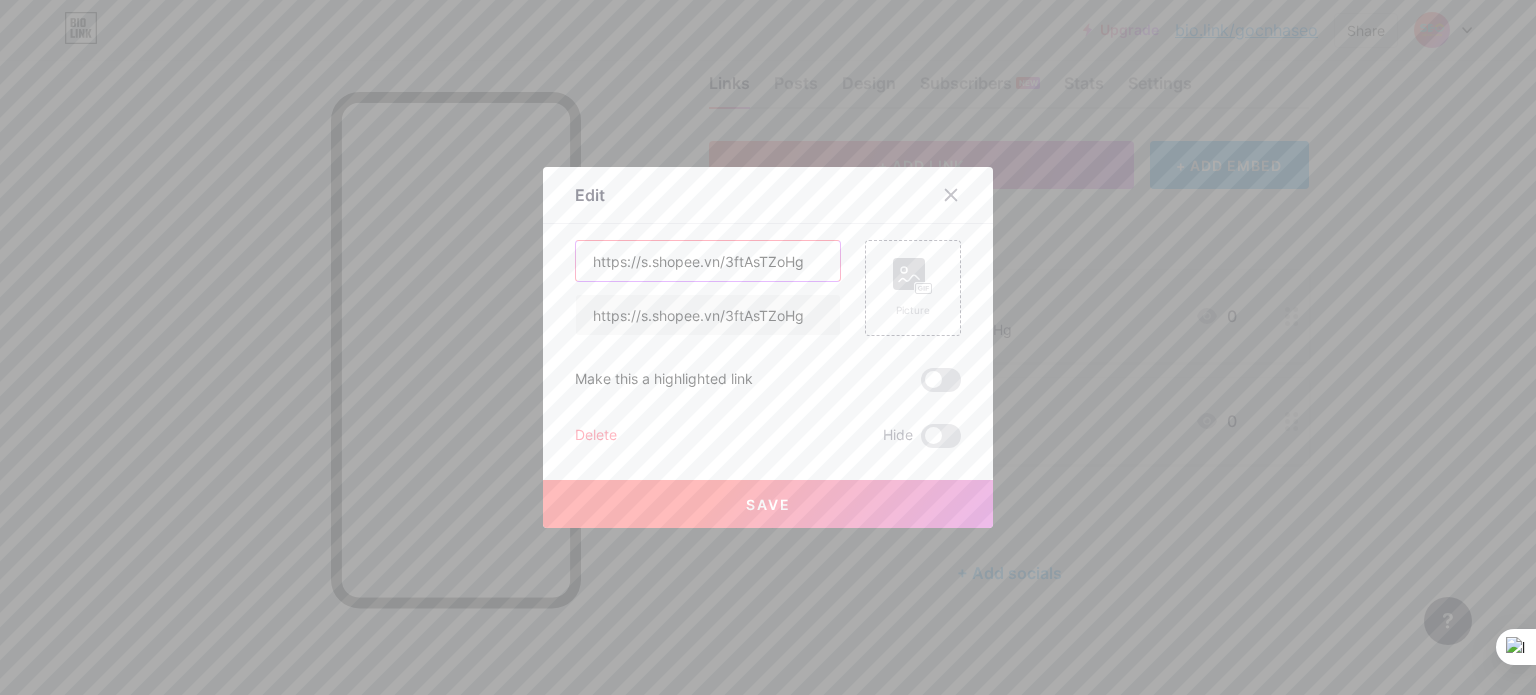 drag, startPoint x: 797, startPoint y: 263, endPoint x: 373, endPoint y: 260, distance: 424.01062 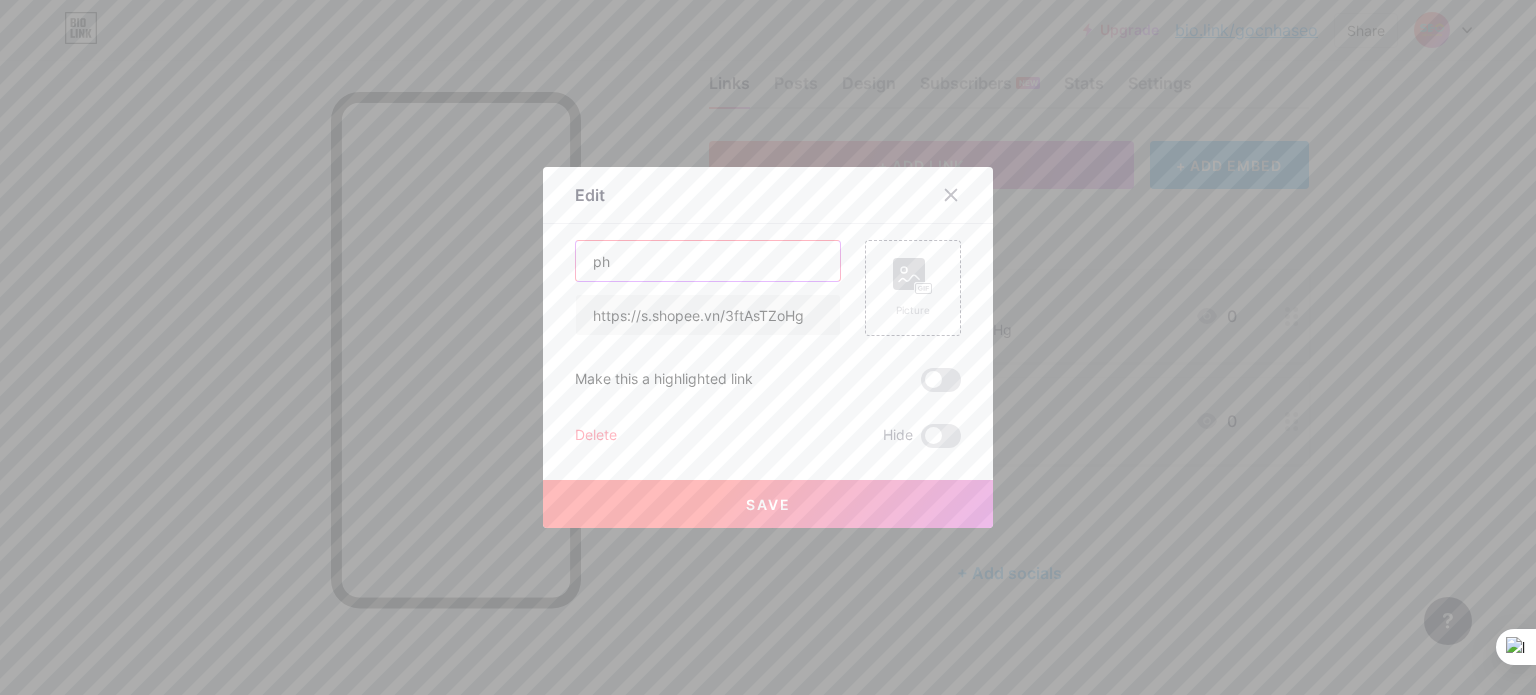 type on "p" 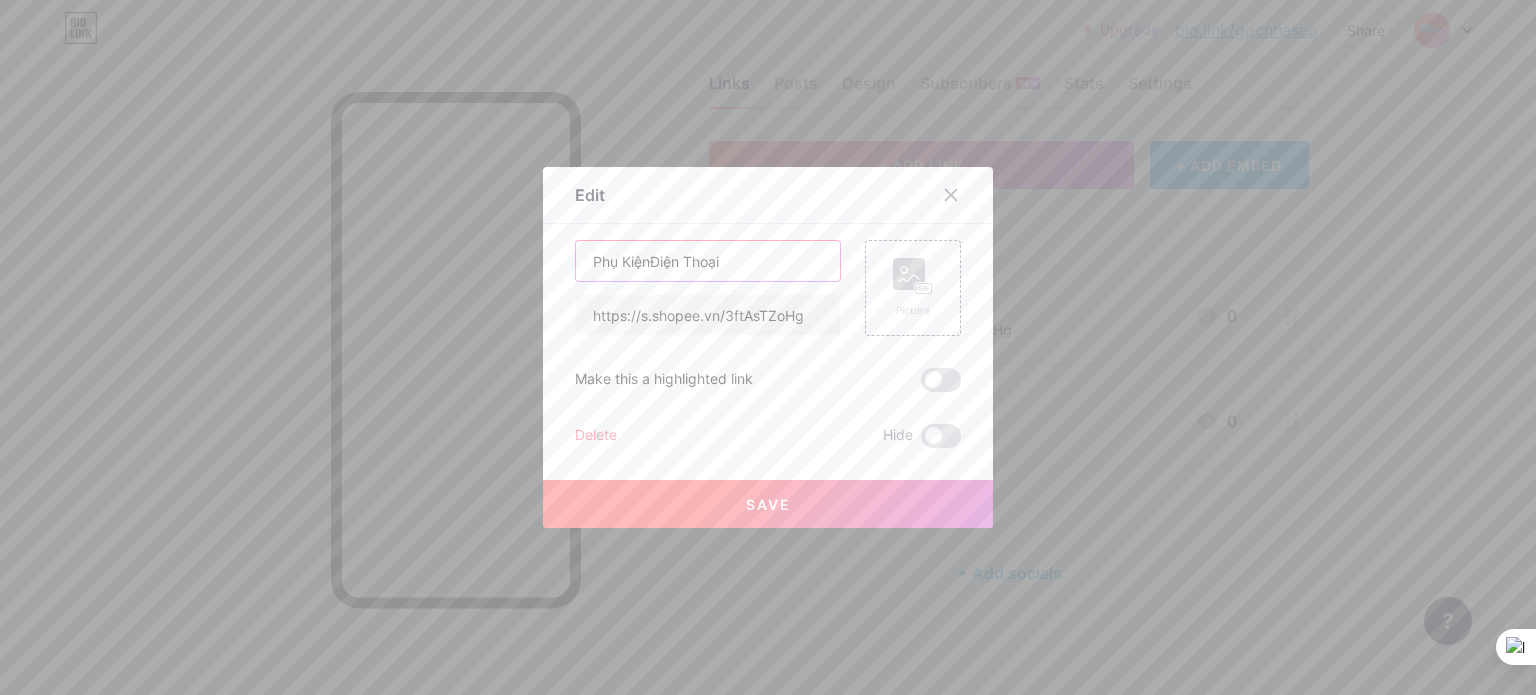 type on "Phụ KiệnĐiện Thoại" 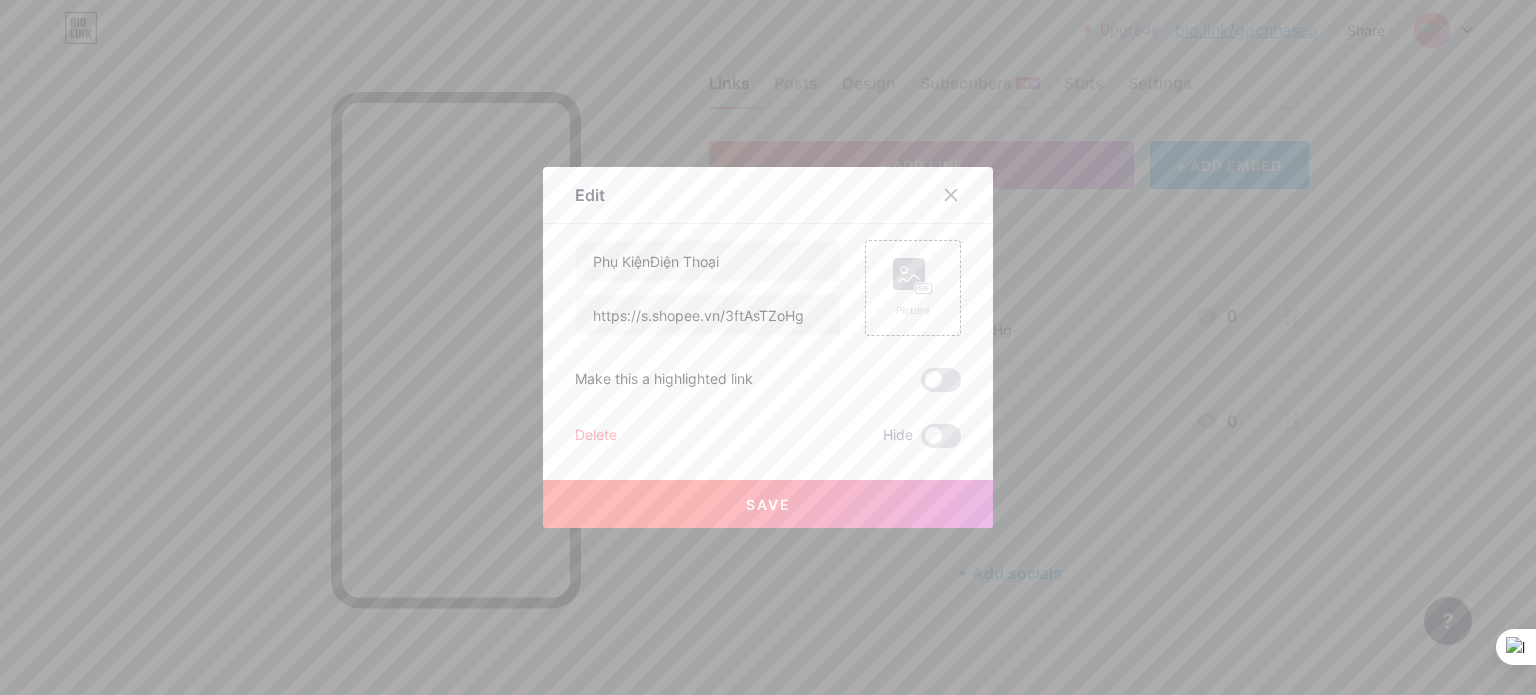 click on "Save" at bounding box center [768, 504] 